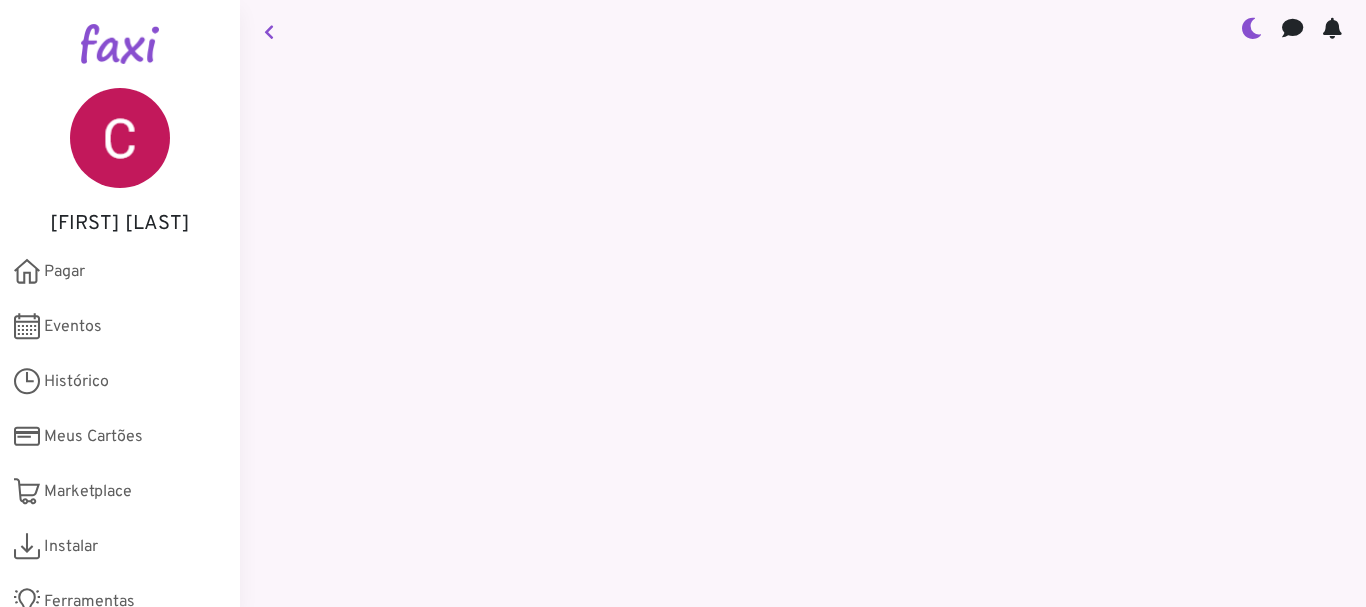 scroll, scrollTop: 0, scrollLeft: 0, axis: both 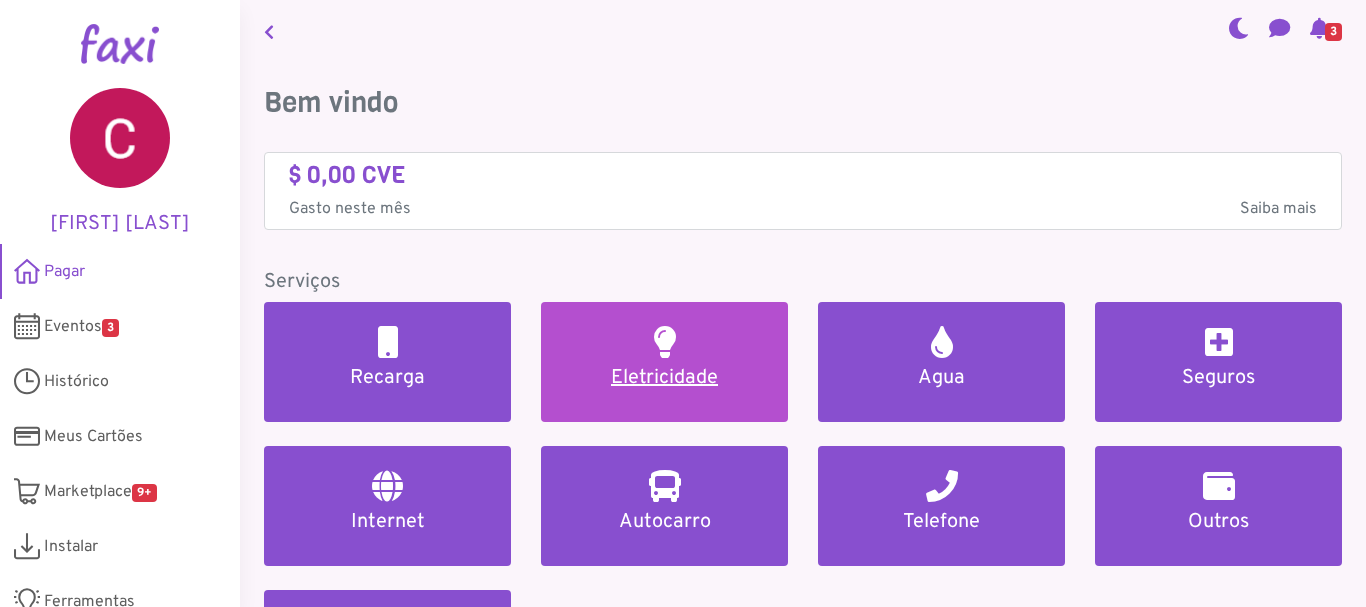 click on "Eletricidade" at bounding box center (664, 378) 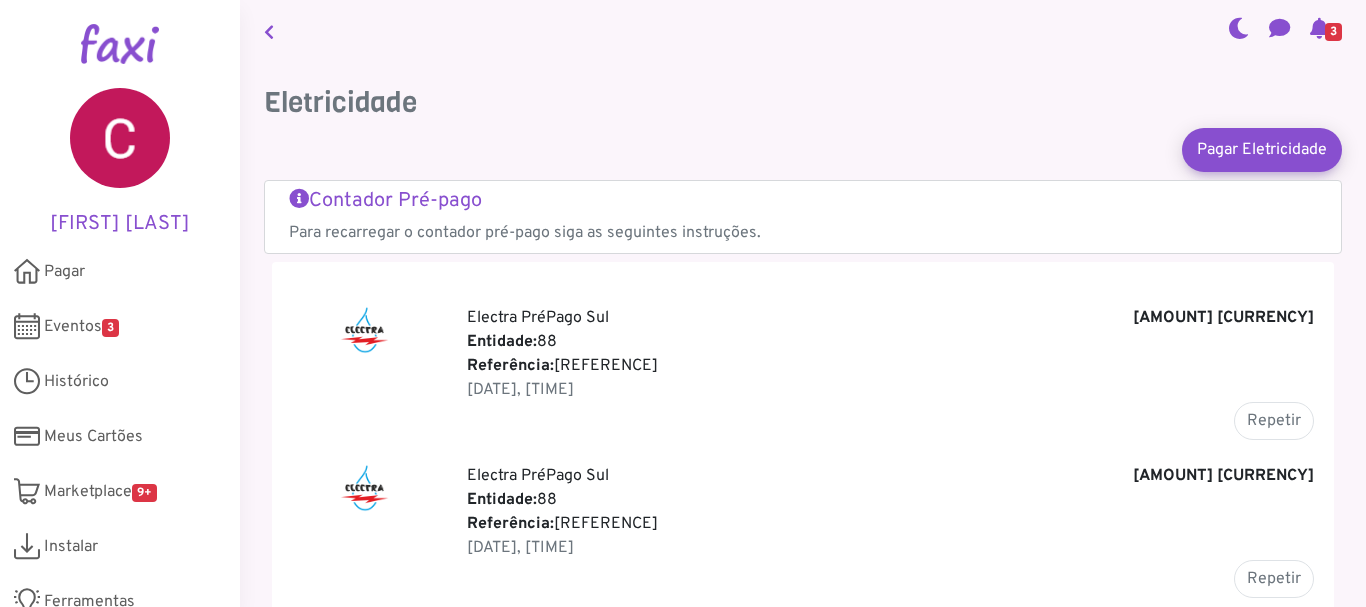 scroll, scrollTop: 16, scrollLeft: 0, axis: vertical 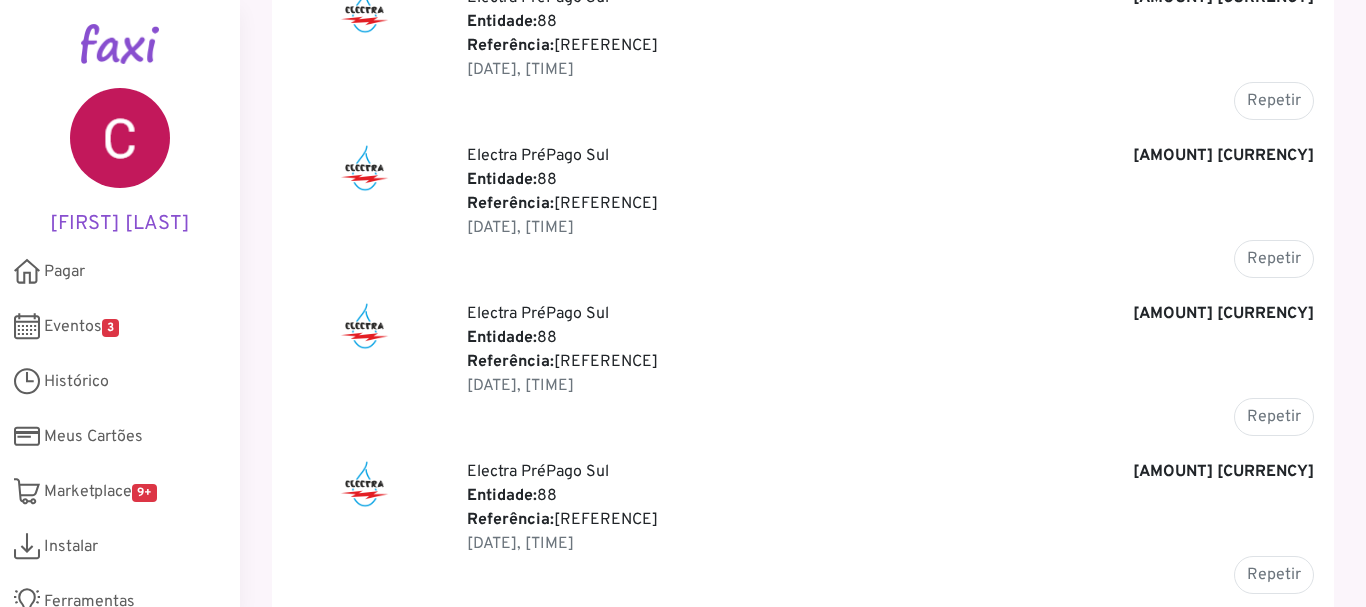 drag, startPoint x: 1350, startPoint y: 438, endPoint x: 1364, endPoint y: 461, distance: 26.925823 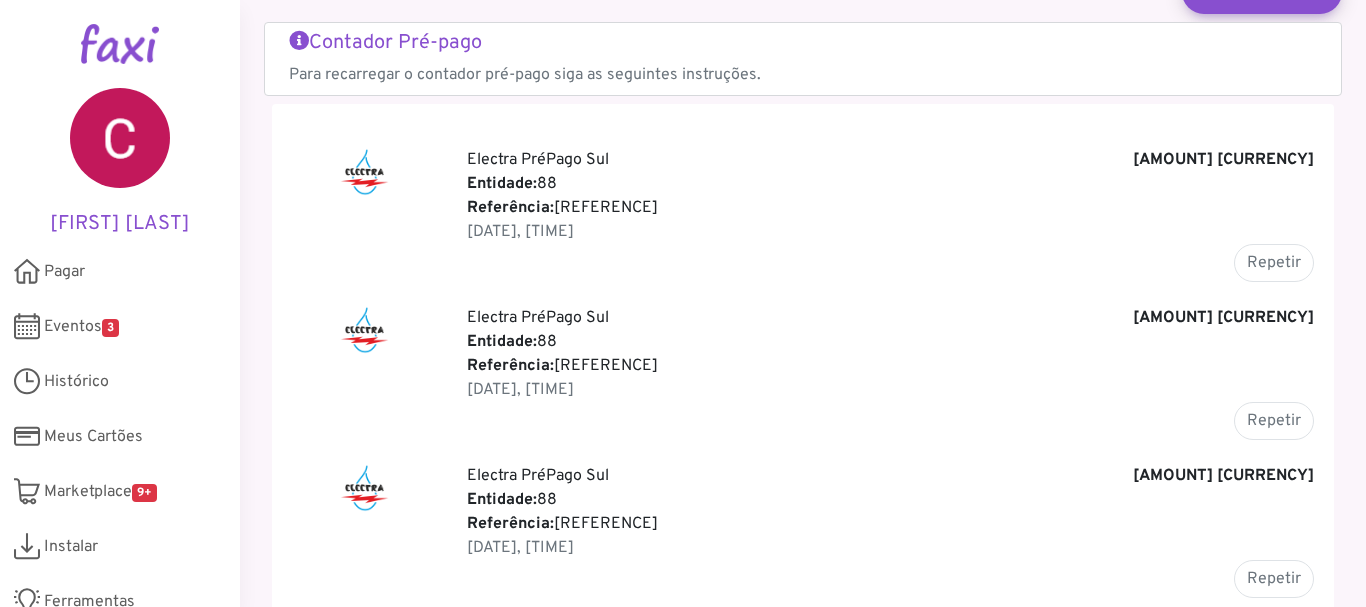 scroll, scrollTop: 0, scrollLeft: 0, axis: both 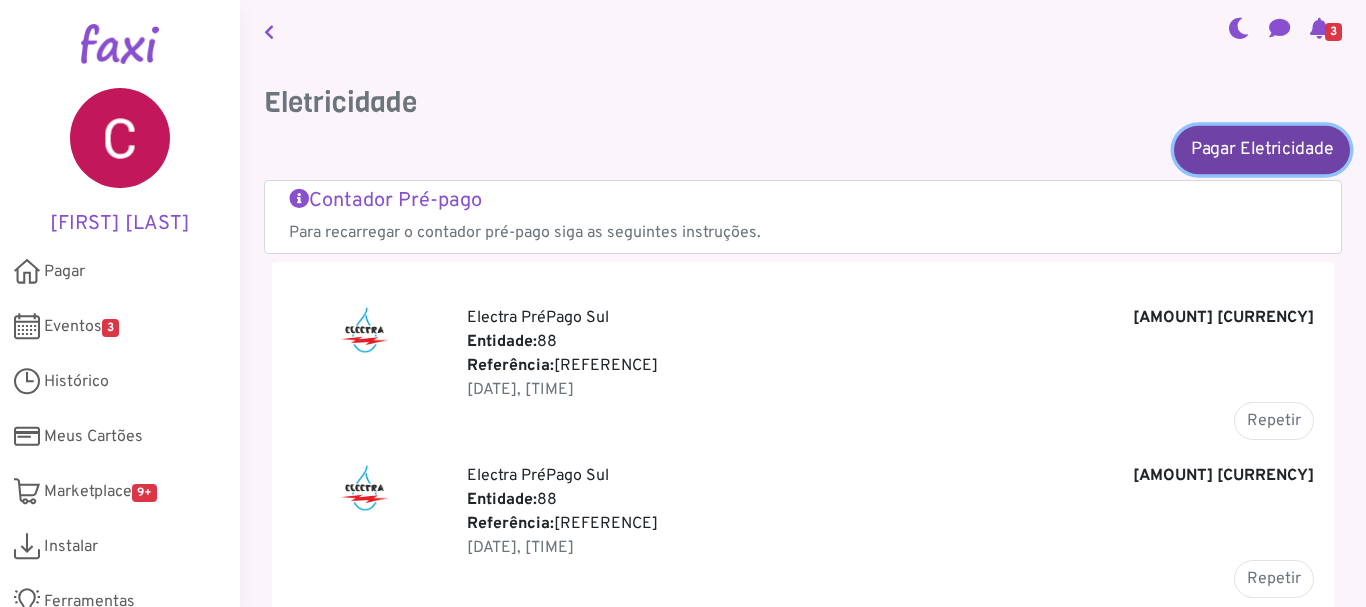 click on "Pagar
Eletricidade" at bounding box center [1262, 149] 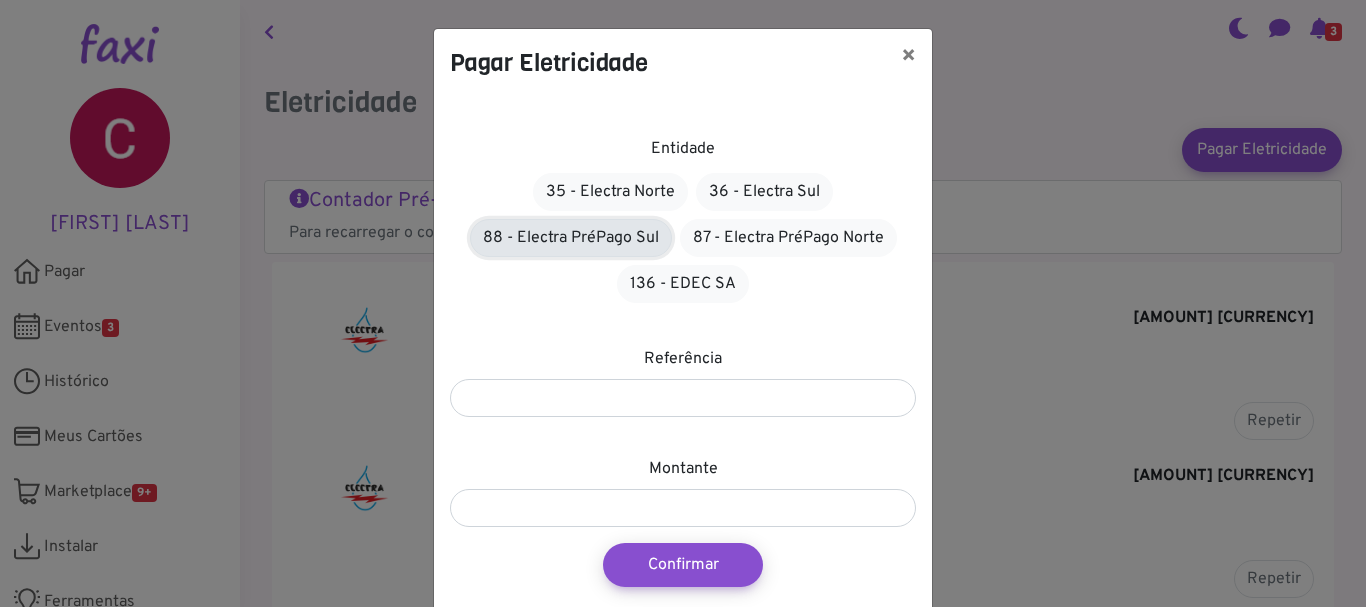 click on "88
-
Electra PréPago Sul" at bounding box center (571, 238) 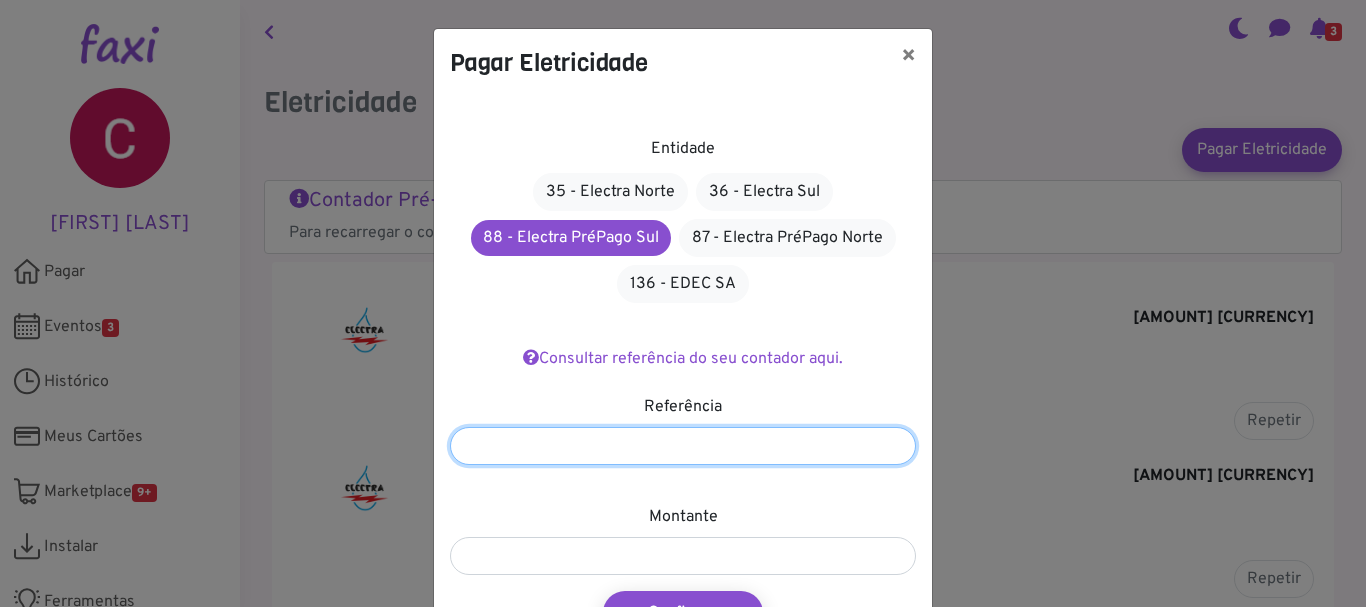 click at bounding box center [683, 446] 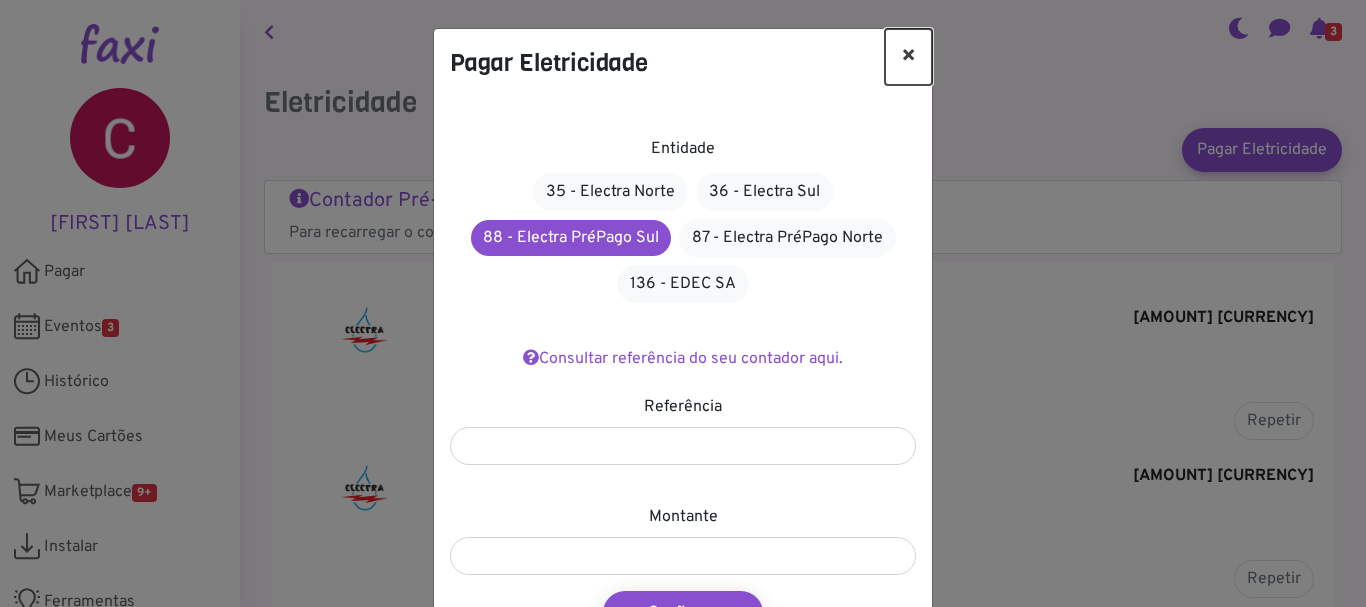 click on "×" at bounding box center (908, 57) 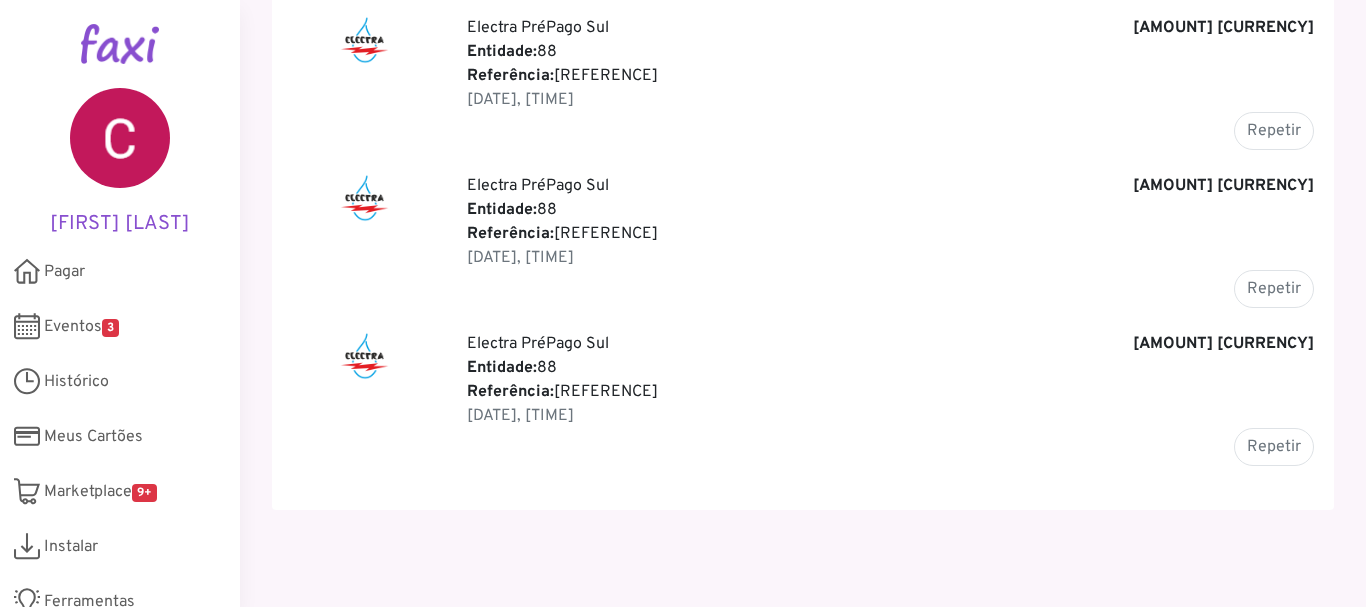 scroll, scrollTop: 455, scrollLeft: 0, axis: vertical 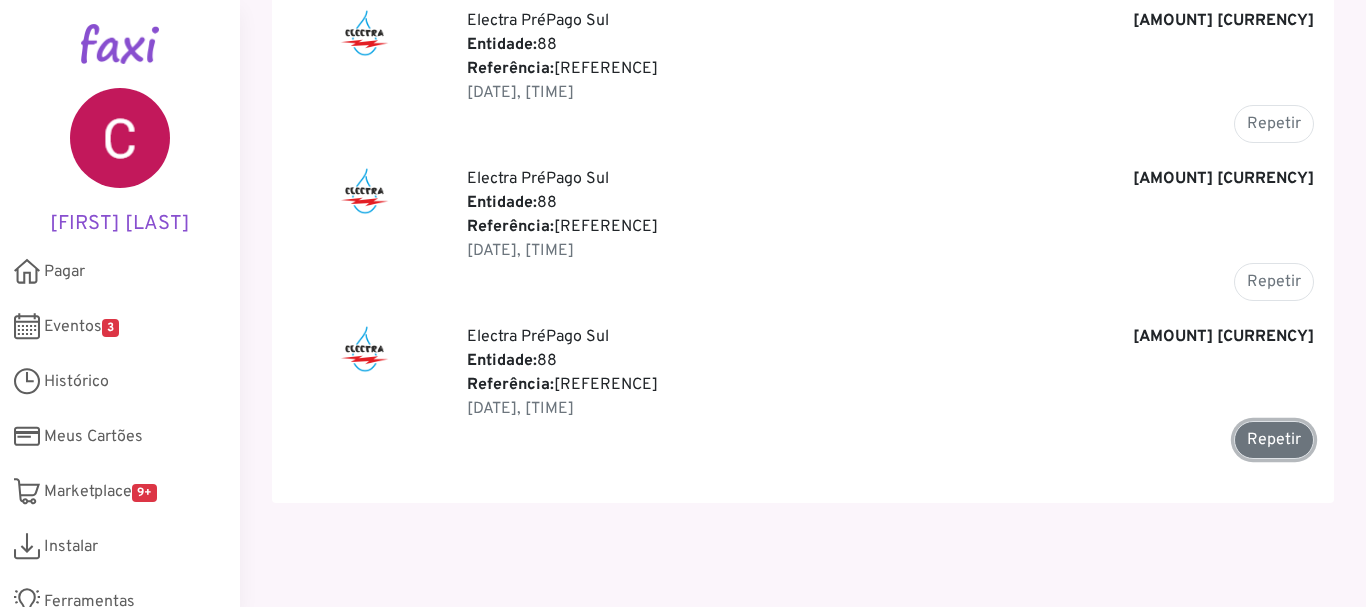 click on "Repetir" at bounding box center [1274, 440] 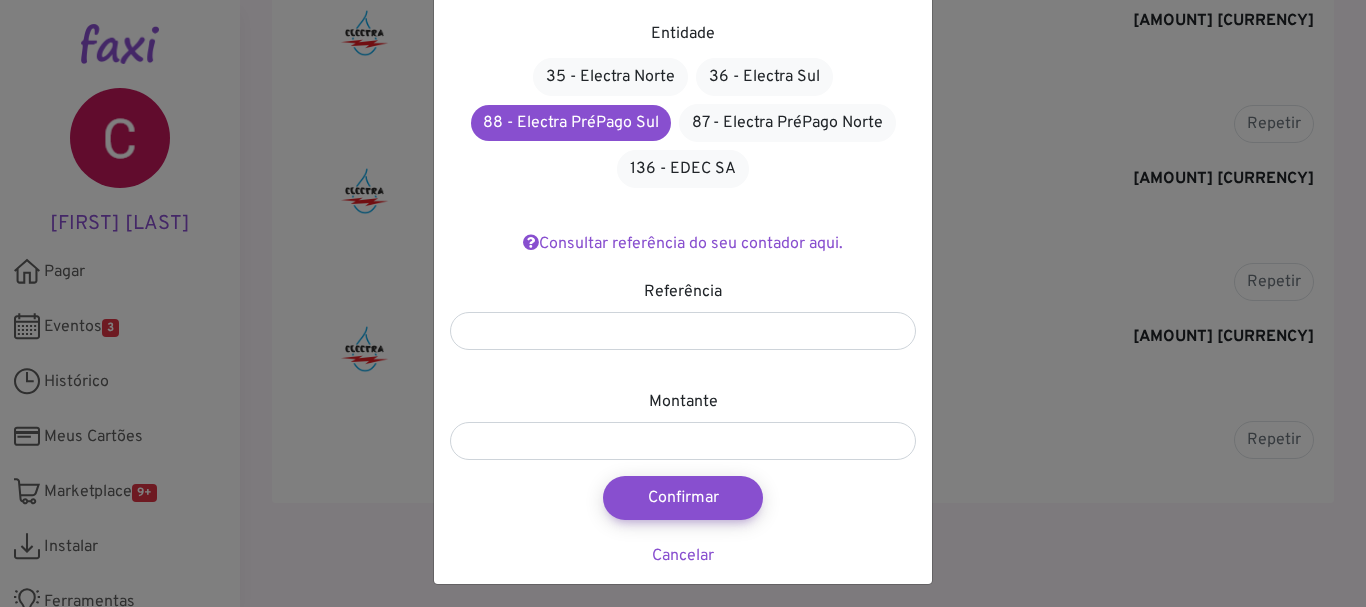 scroll, scrollTop: 121, scrollLeft: 0, axis: vertical 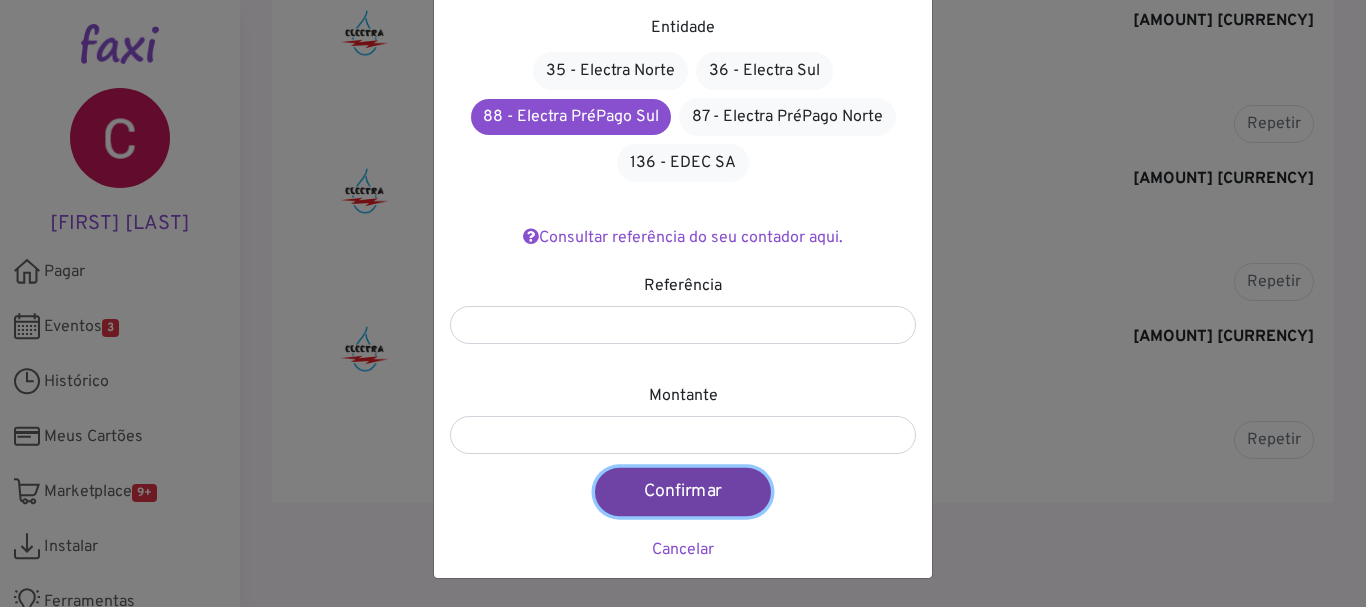 click on "Confirmar" at bounding box center [683, 492] 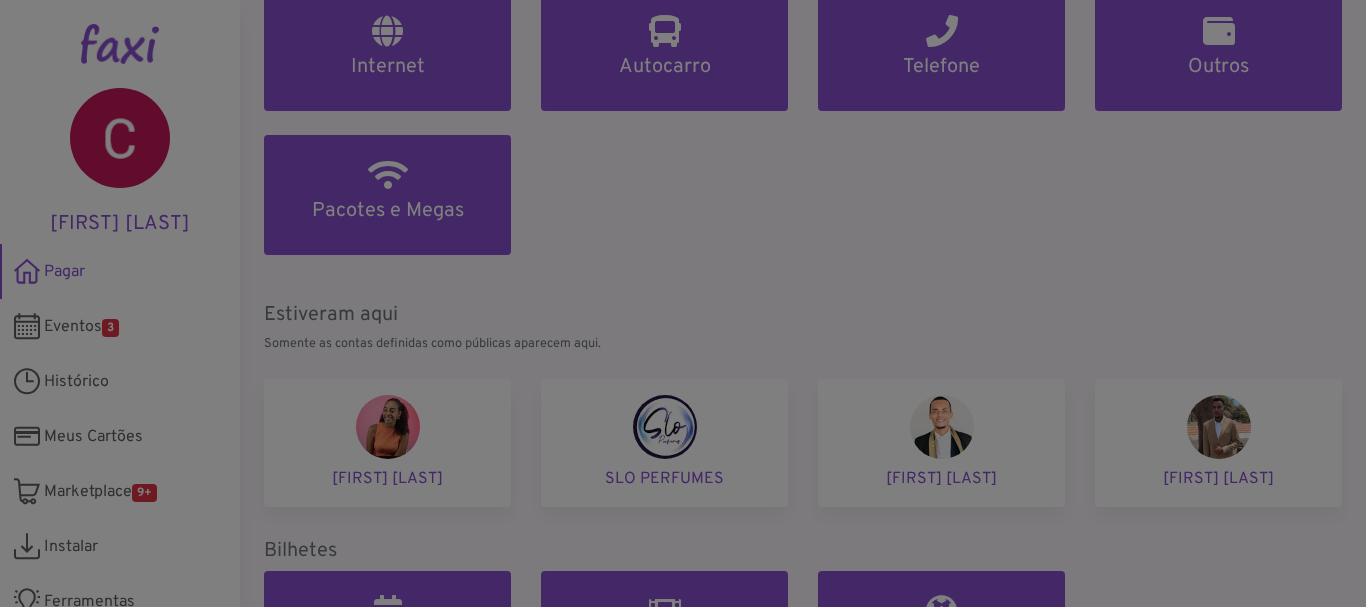 click at bounding box center (683, 303) 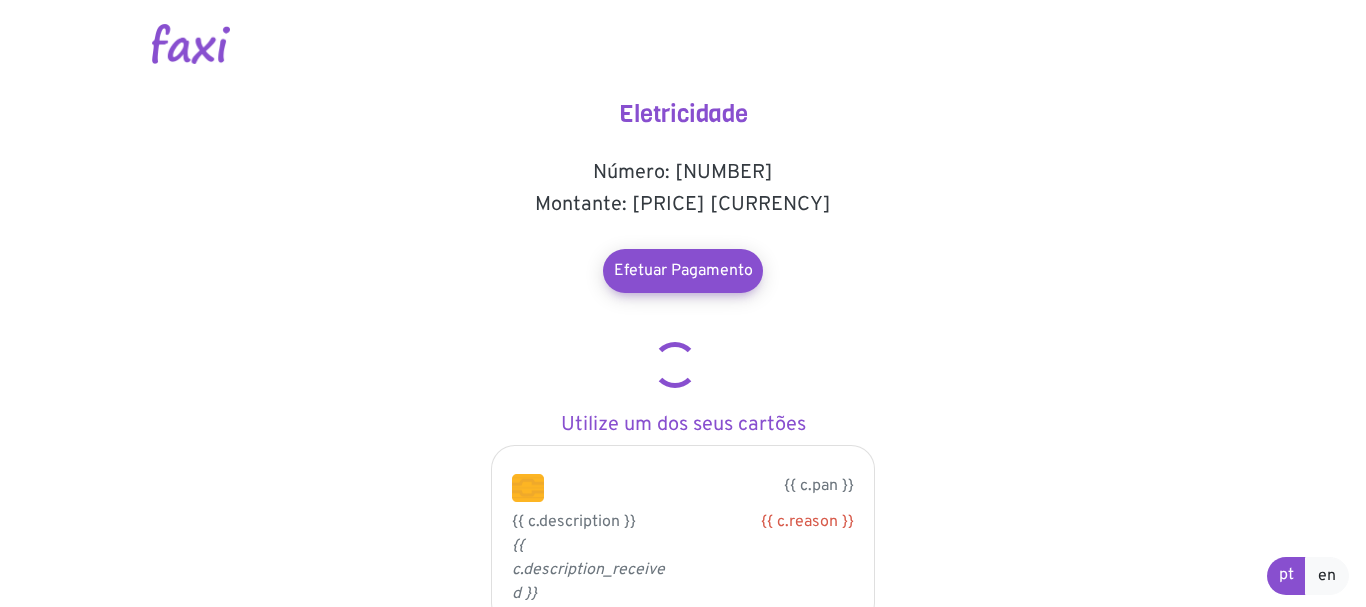 scroll, scrollTop: 0, scrollLeft: 0, axis: both 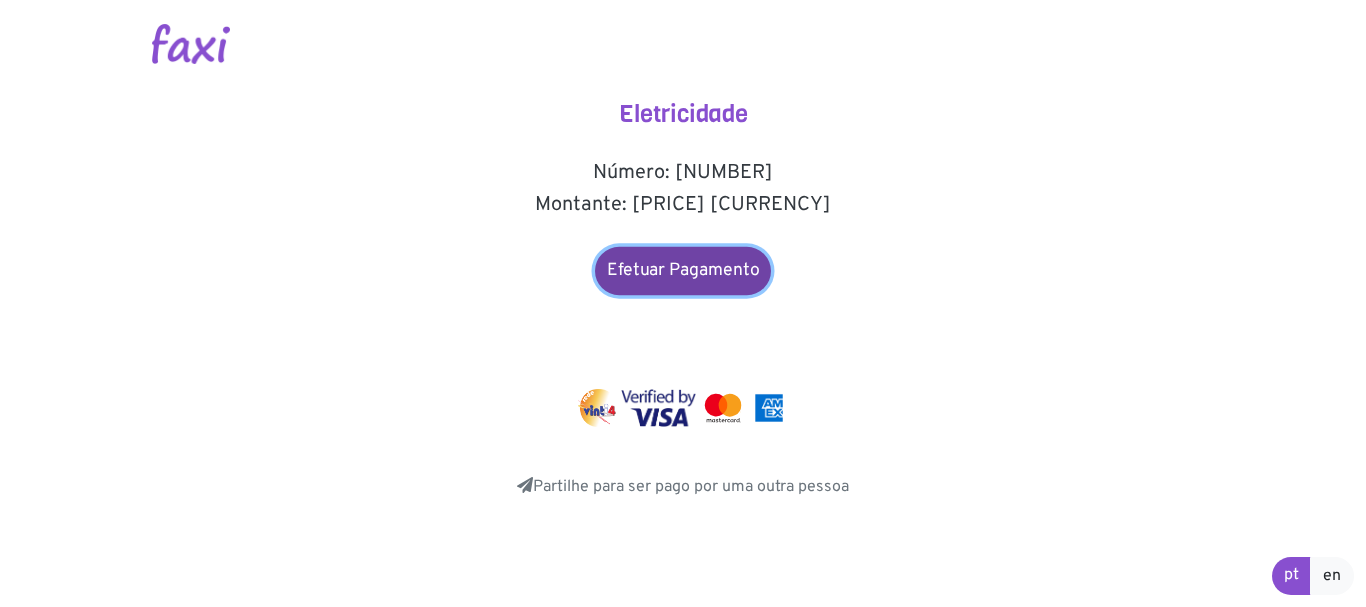 click on "Efetuar Pagamento" at bounding box center (683, 271) 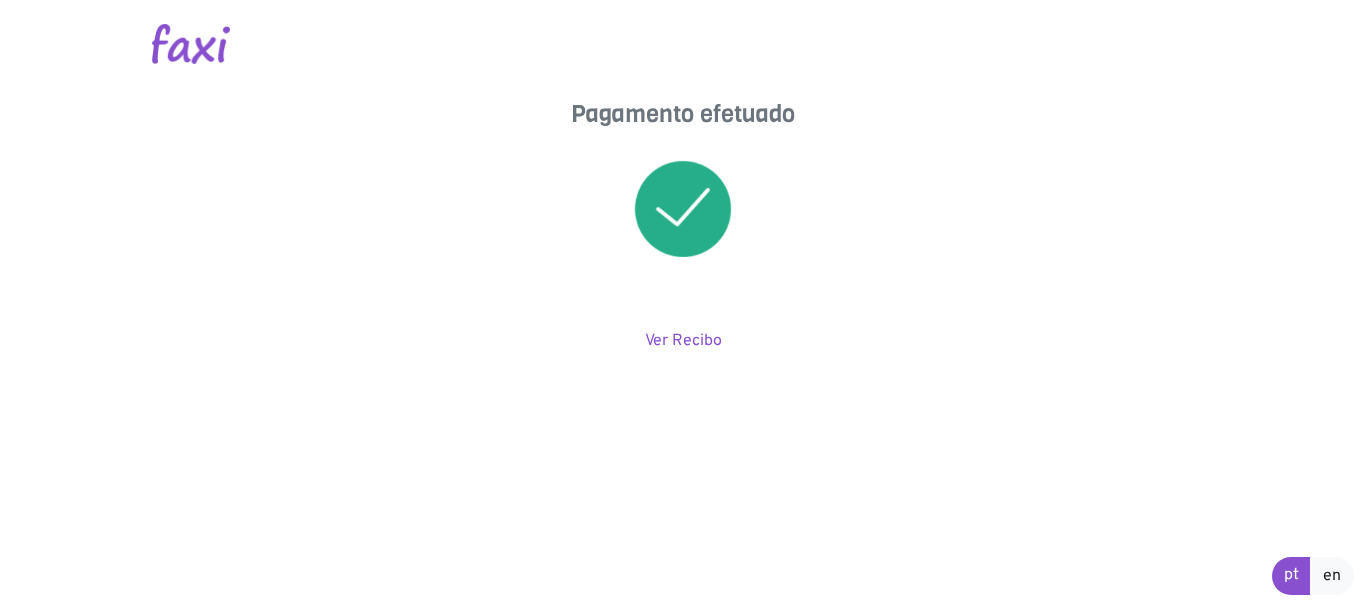 scroll, scrollTop: 0, scrollLeft: 0, axis: both 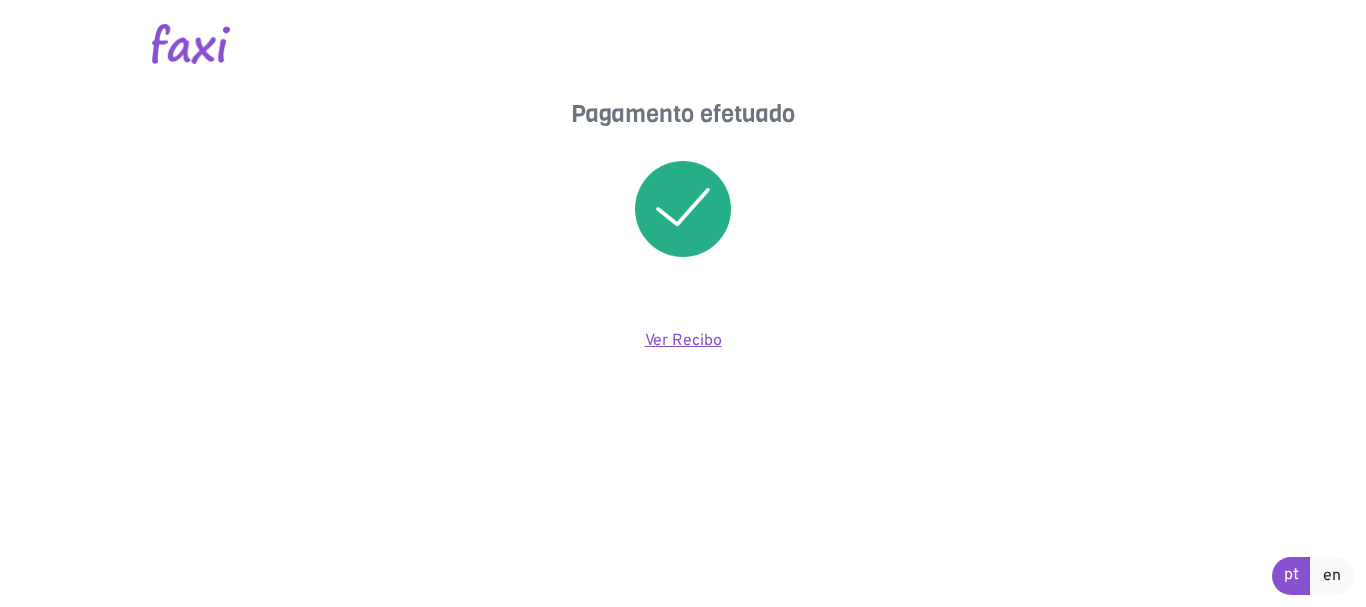 click on "Ver Recibo" at bounding box center (683, 341) 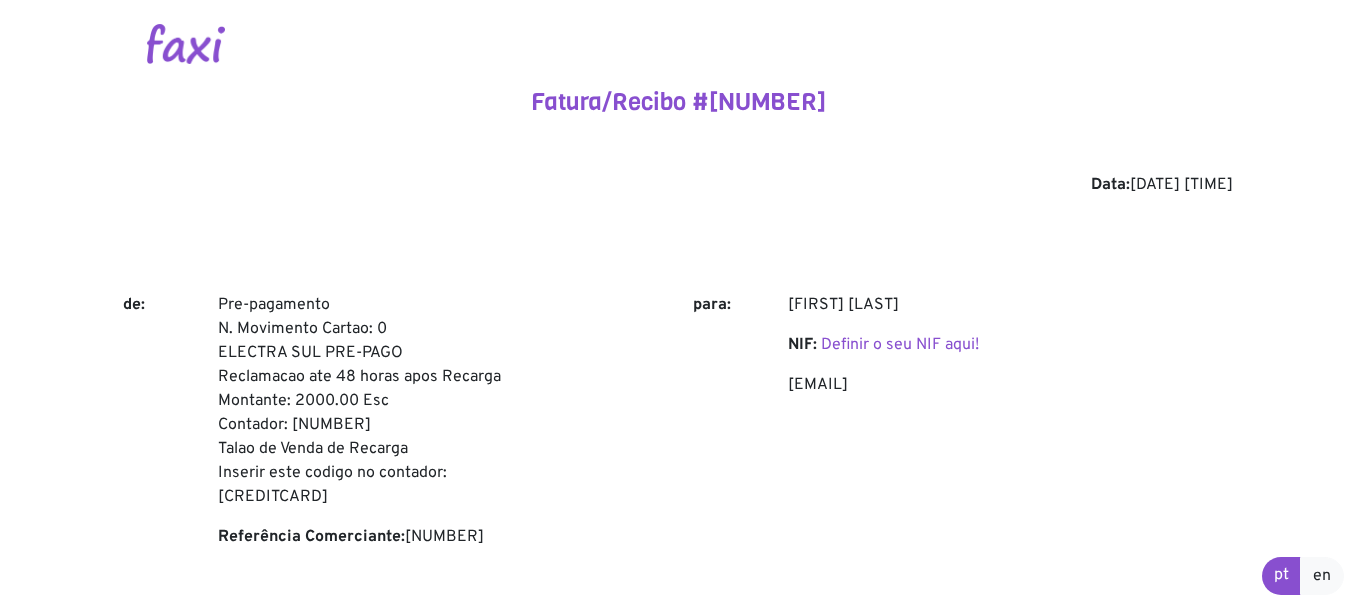 scroll, scrollTop: 0, scrollLeft: 0, axis: both 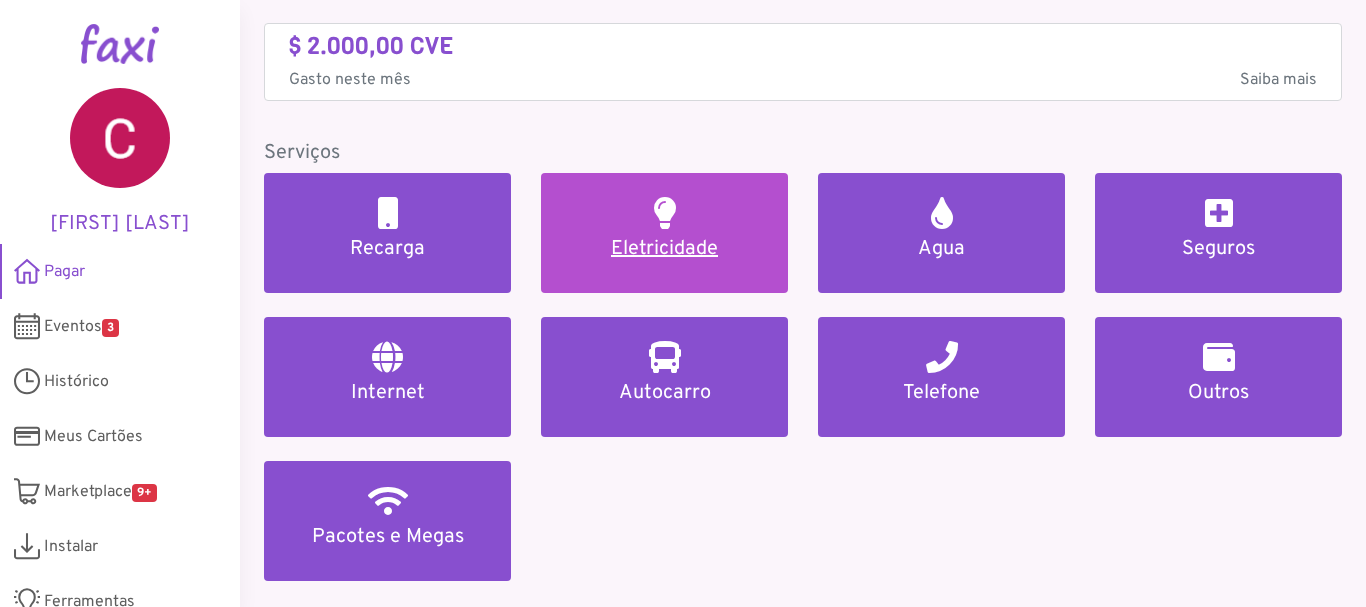 click on "Eletricidade" at bounding box center (664, 249) 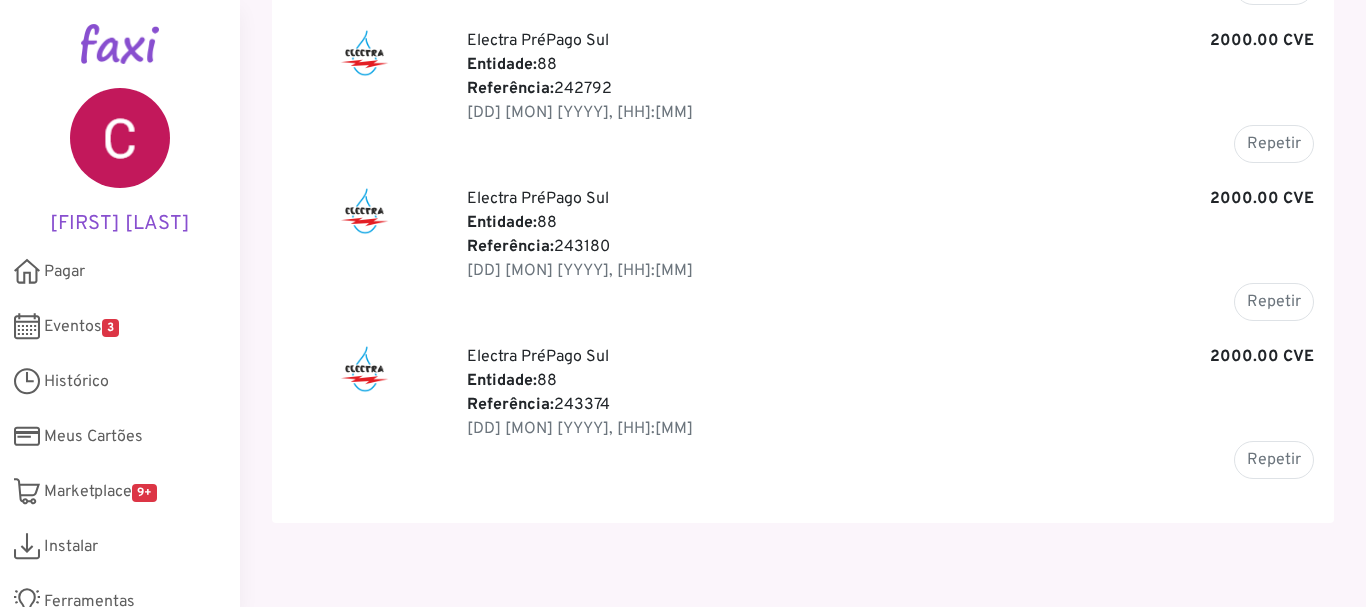 scroll, scrollTop: 613, scrollLeft: 0, axis: vertical 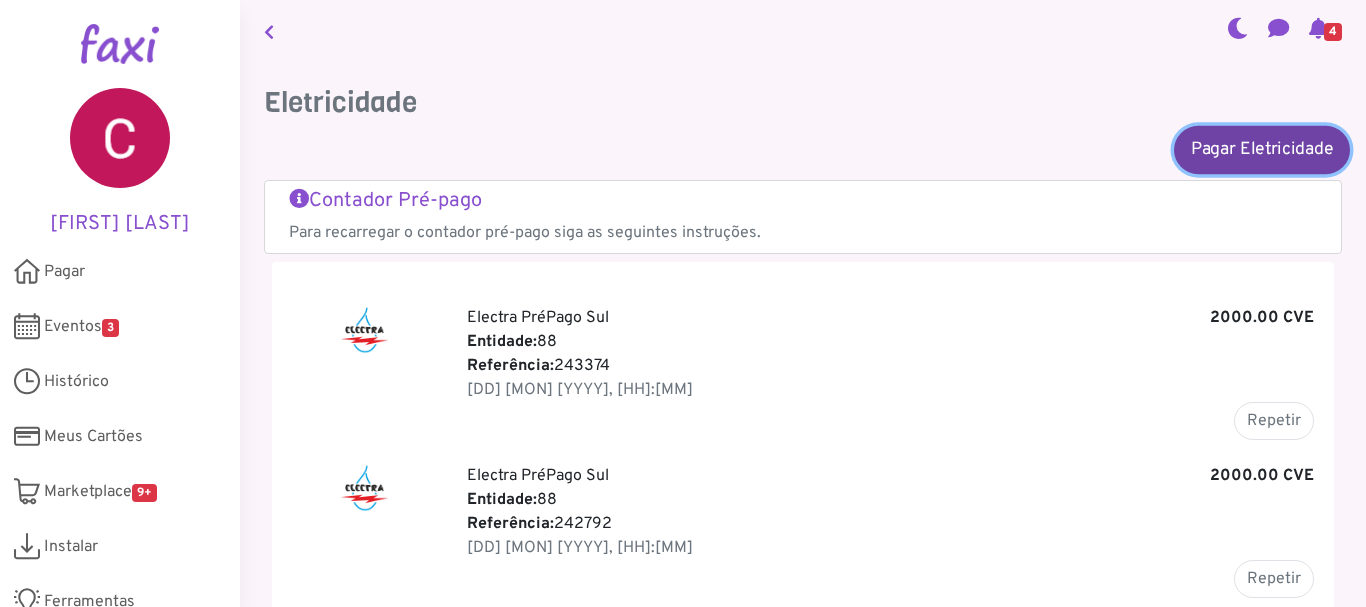 click on "Pagar
Eletricidade" at bounding box center (1262, 149) 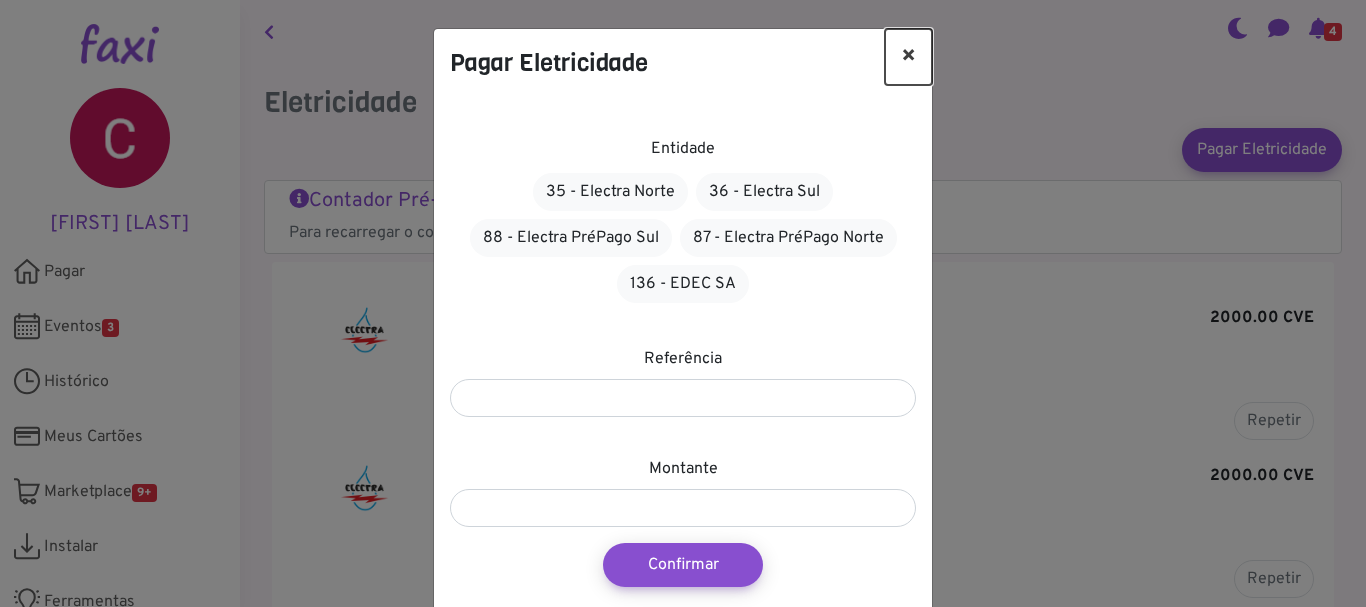 click on "×" at bounding box center (908, 57) 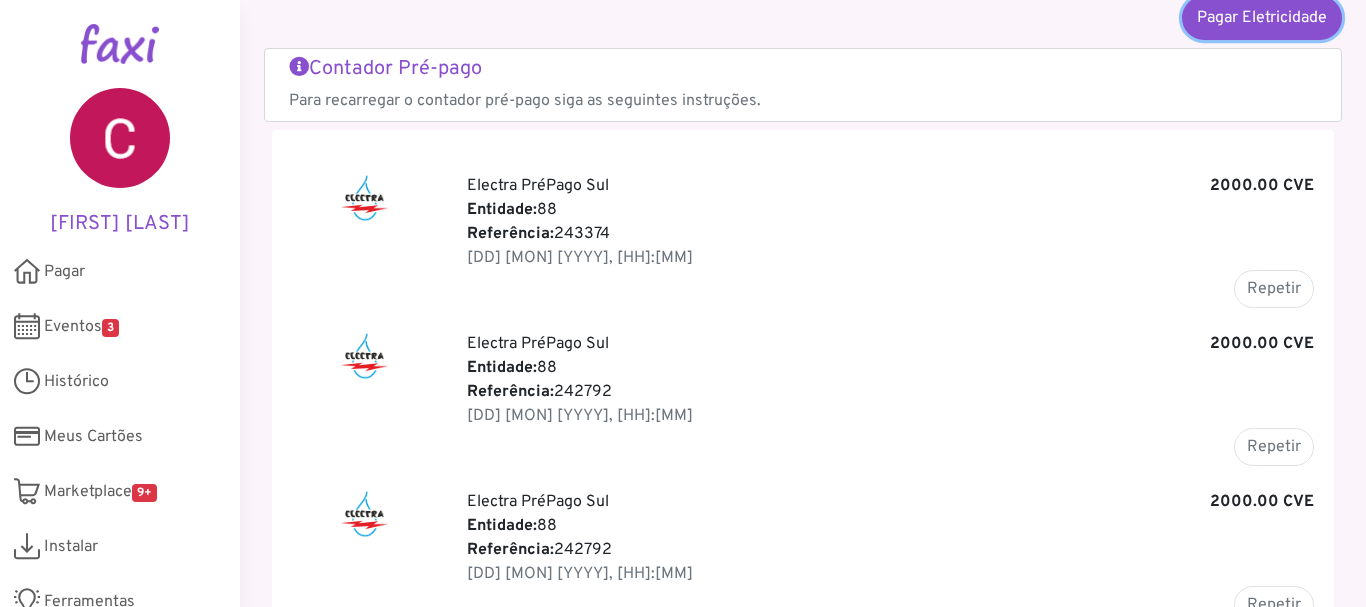 scroll, scrollTop: 37, scrollLeft: 0, axis: vertical 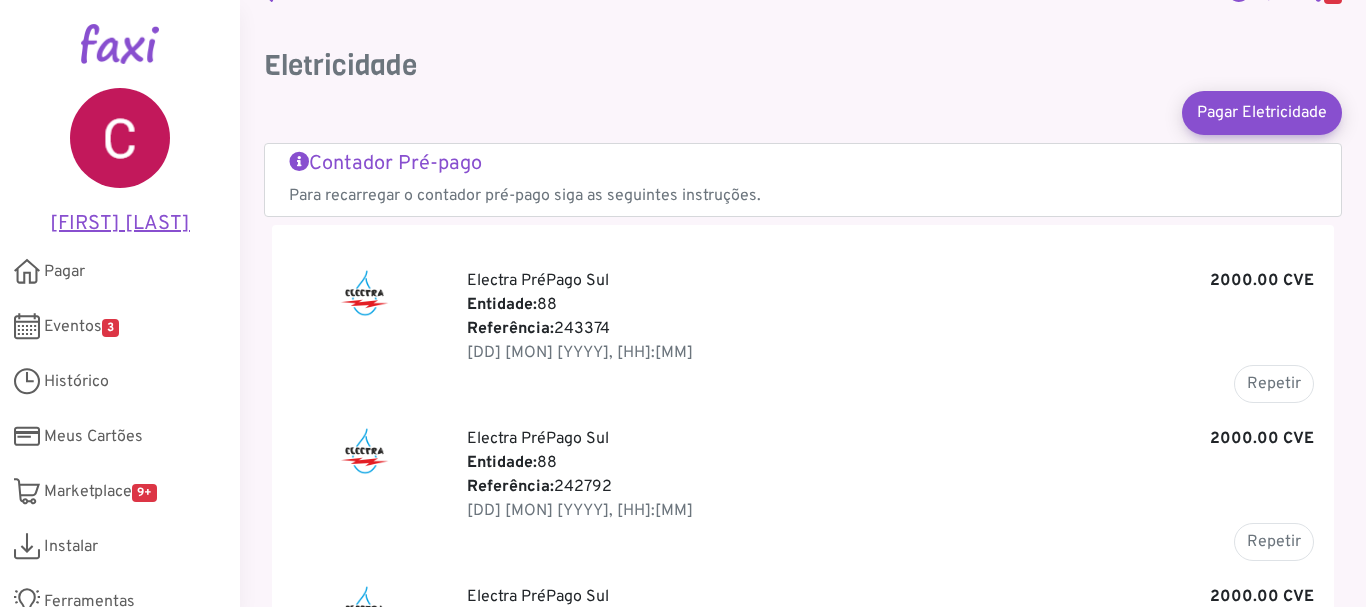 click on "Carlos Mendes" at bounding box center (120, 224) 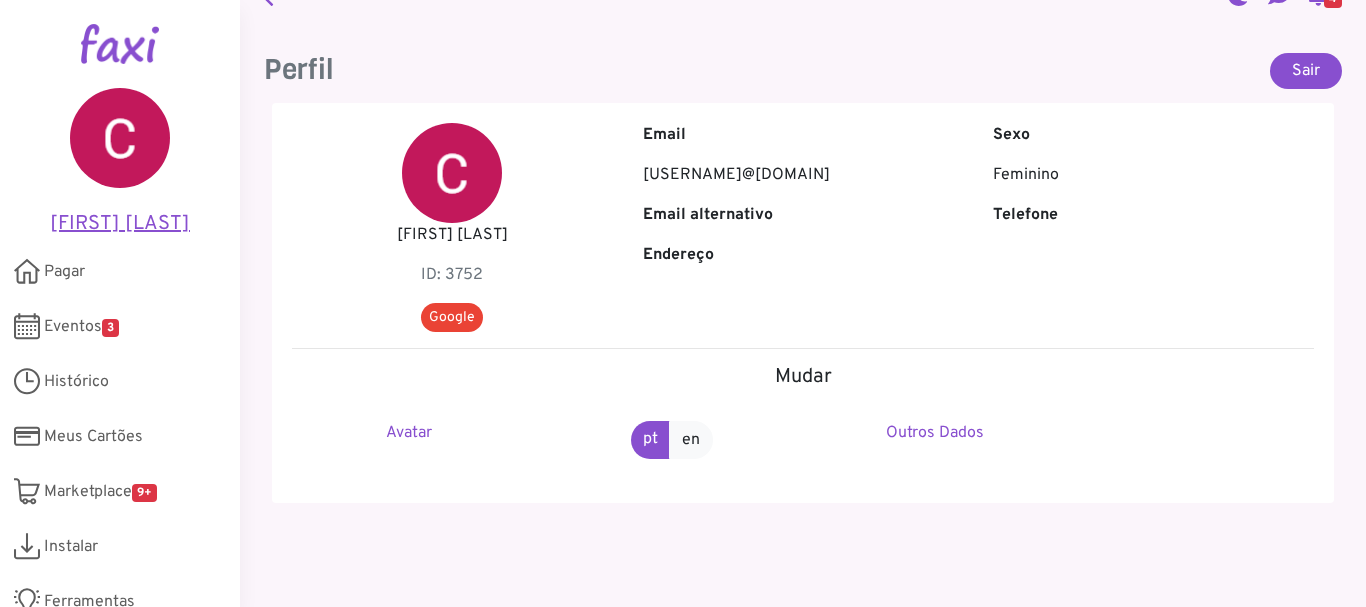 scroll, scrollTop: 33, scrollLeft: 0, axis: vertical 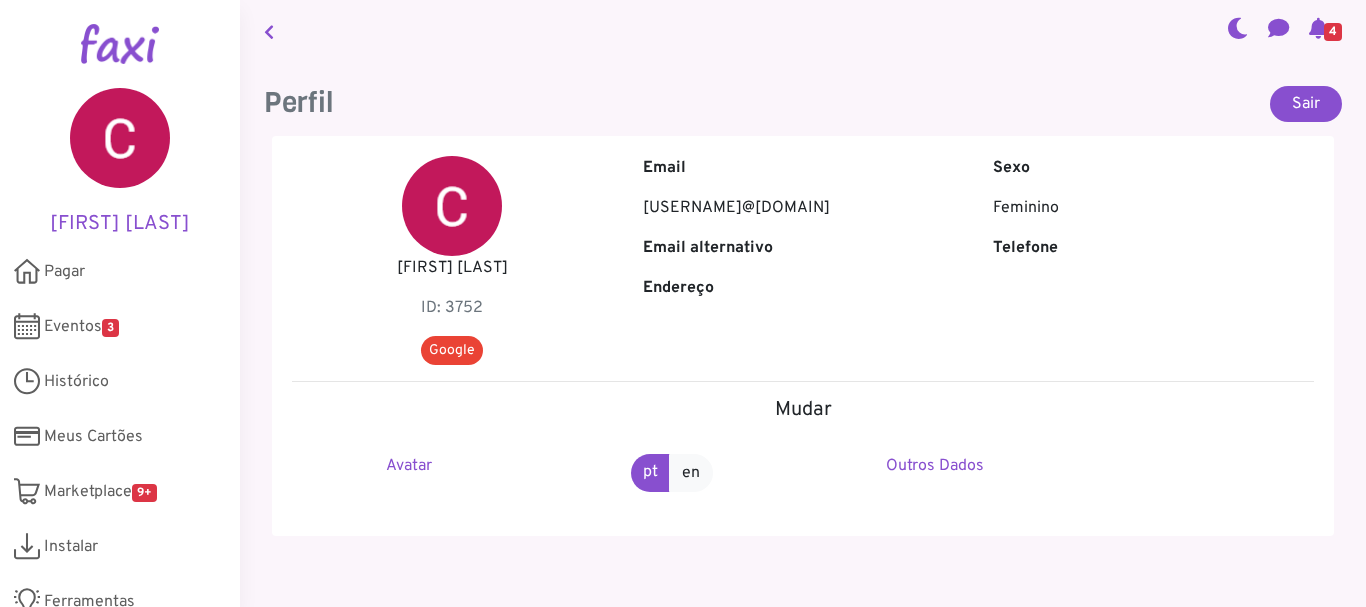 click at bounding box center [269, 32] 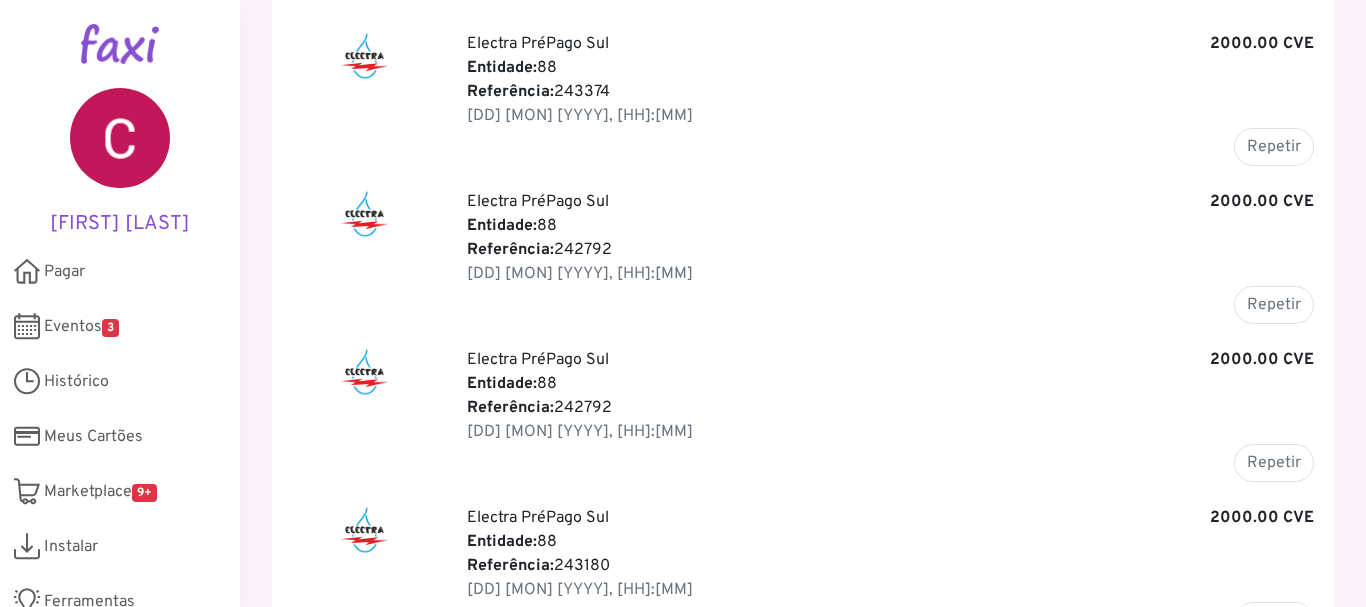 scroll, scrollTop: 304, scrollLeft: 0, axis: vertical 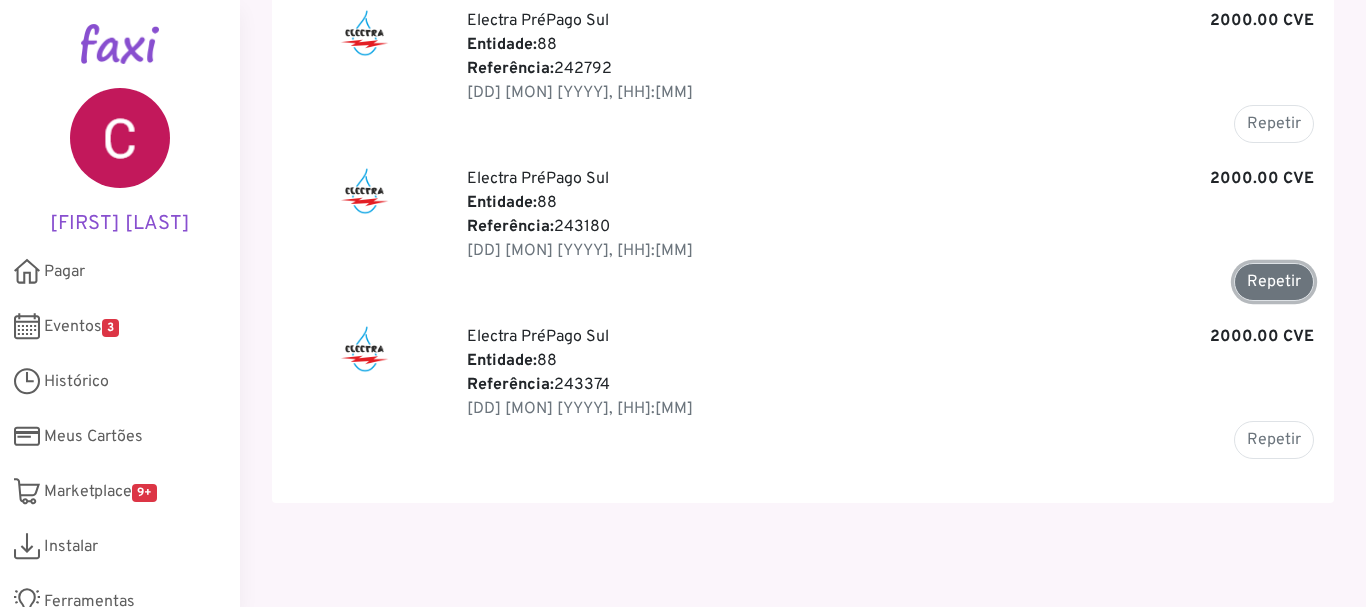 click on "Repetir" at bounding box center [1274, 282] 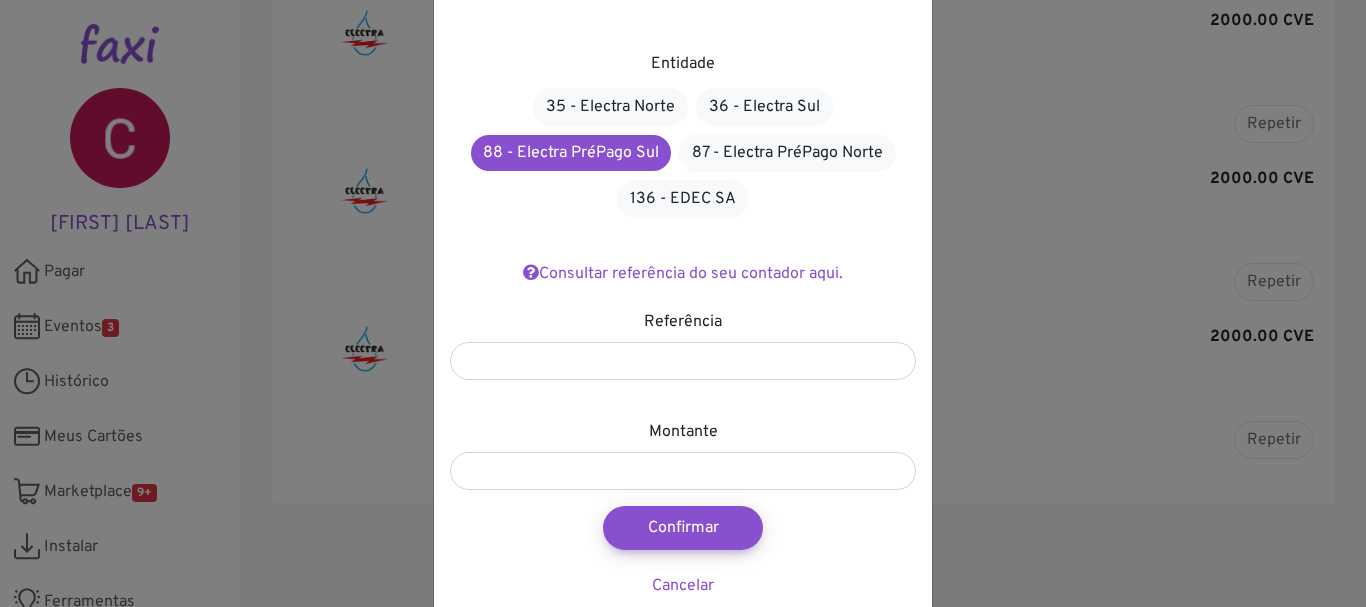 scroll, scrollTop: 121, scrollLeft: 0, axis: vertical 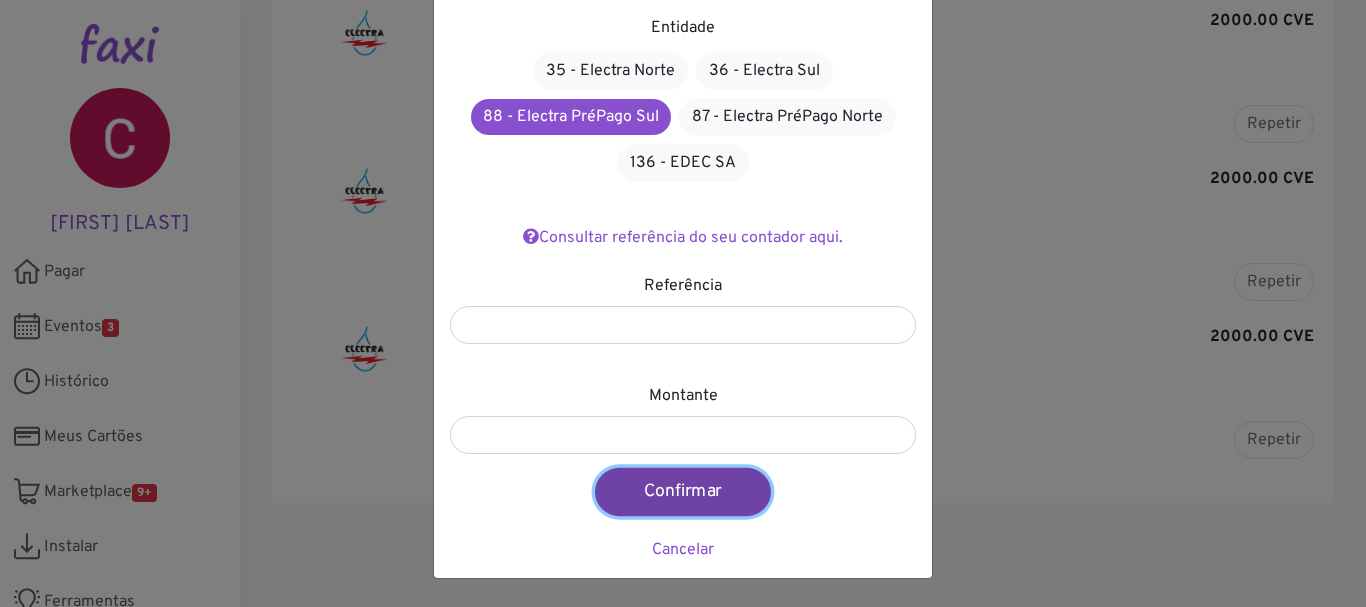 click on "Confirmar" at bounding box center [683, 492] 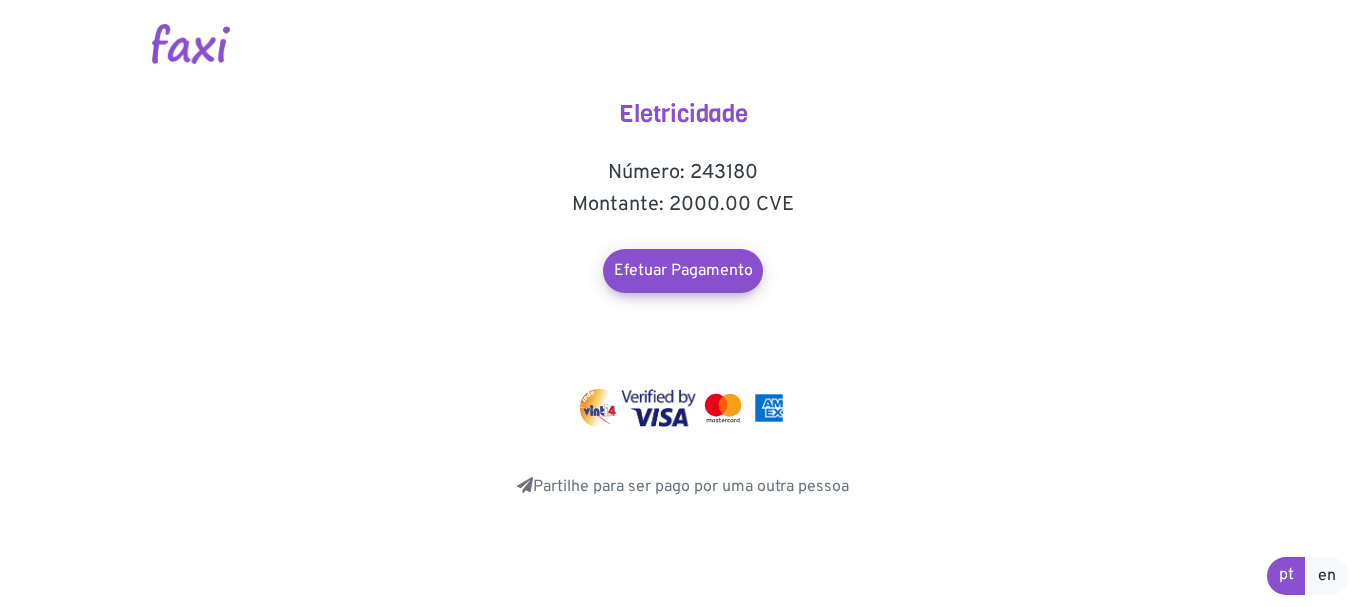 scroll, scrollTop: 0, scrollLeft: 0, axis: both 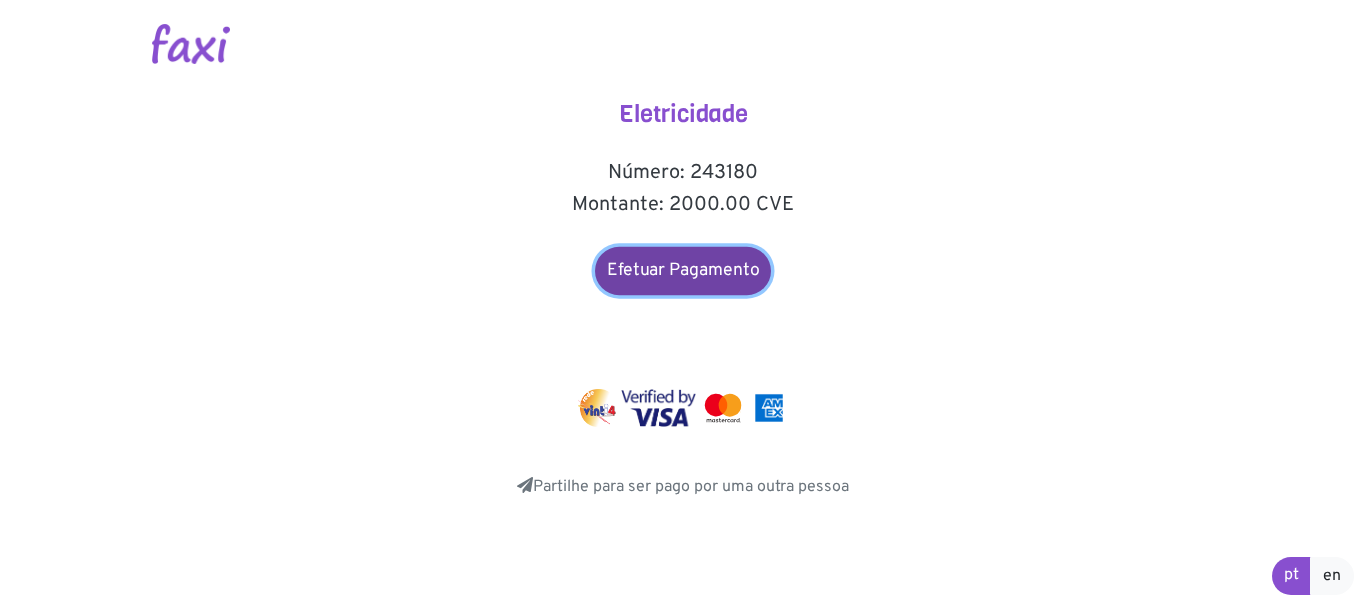 click on "Efetuar Pagamento" at bounding box center (683, 271) 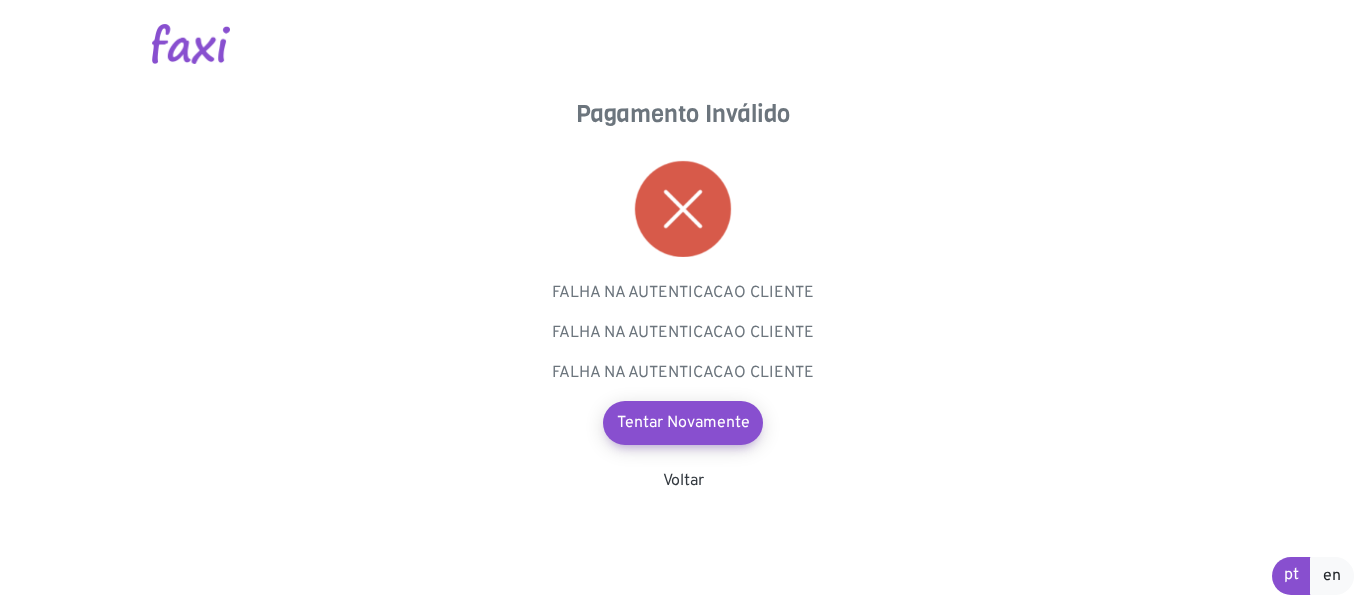 scroll, scrollTop: 0, scrollLeft: 0, axis: both 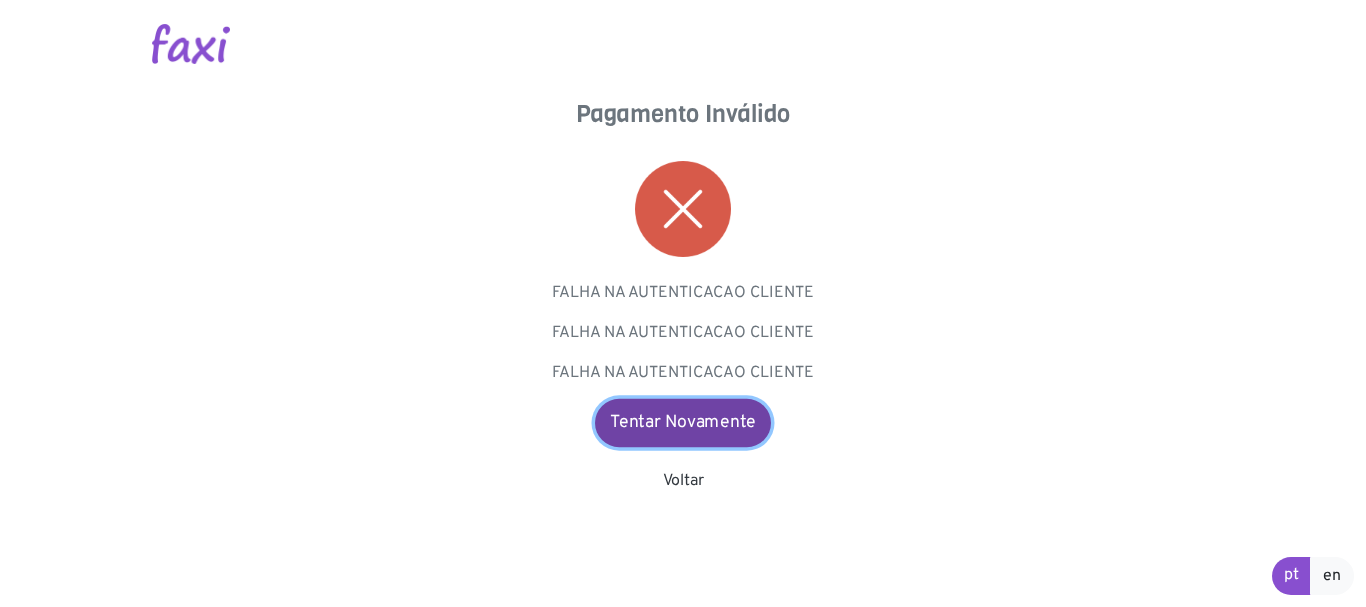 click on "Tentar Novamente" at bounding box center (683, 423) 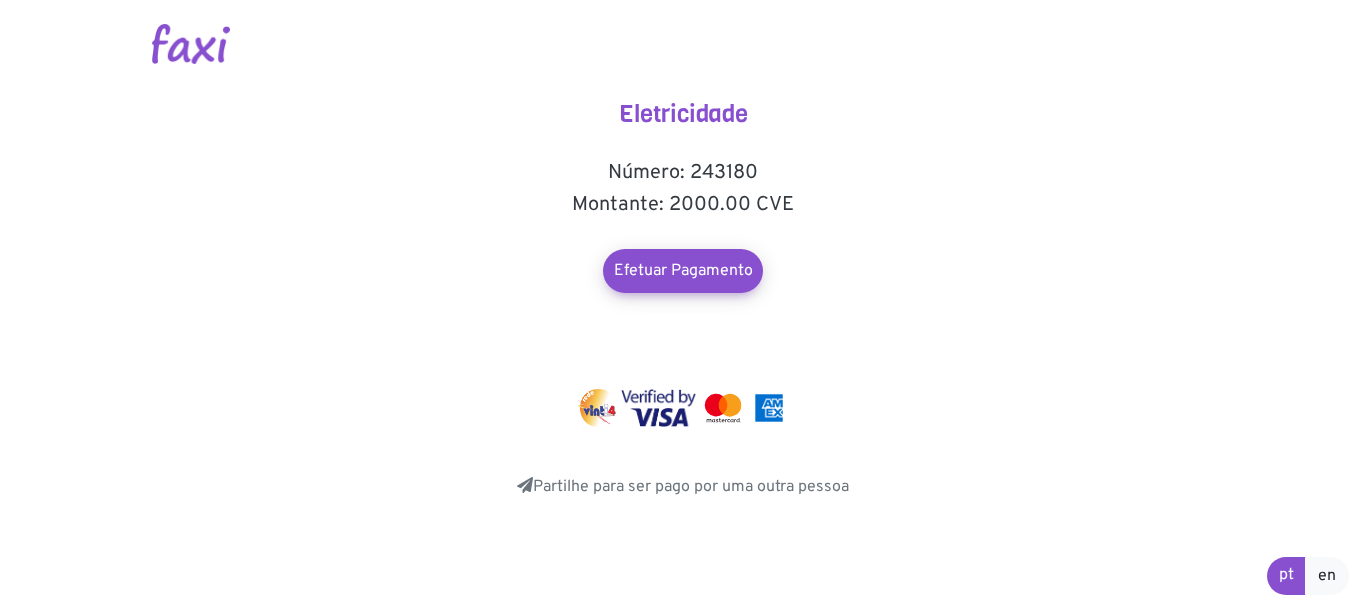 scroll, scrollTop: 0, scrollLeft: 0, axis: both 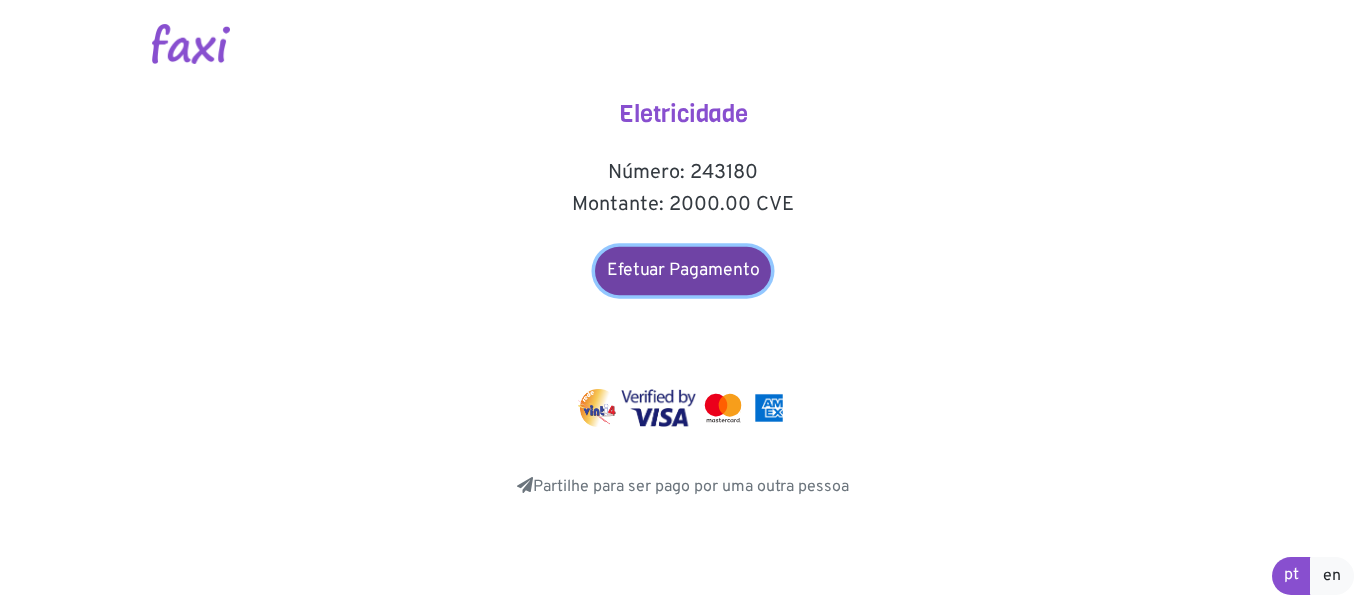click on "Efetuar Pagamento" at bounding box center (683, 271) 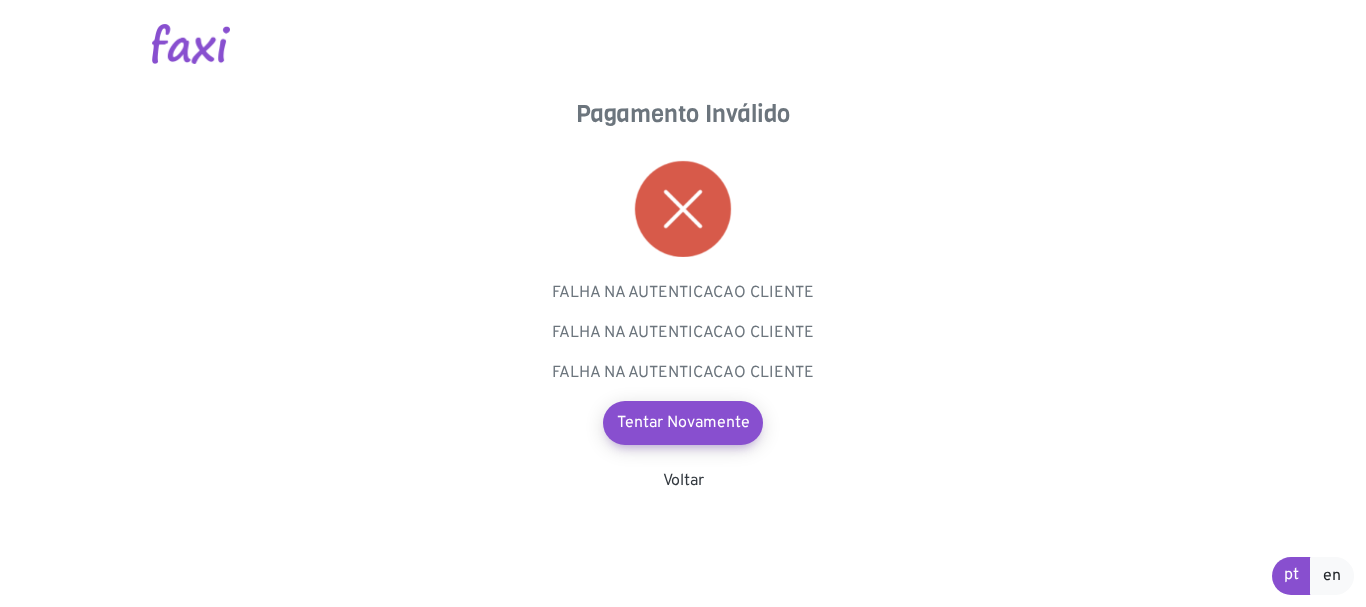 scroll, scrollTop: 0, scrollLeft: 0, axis: both 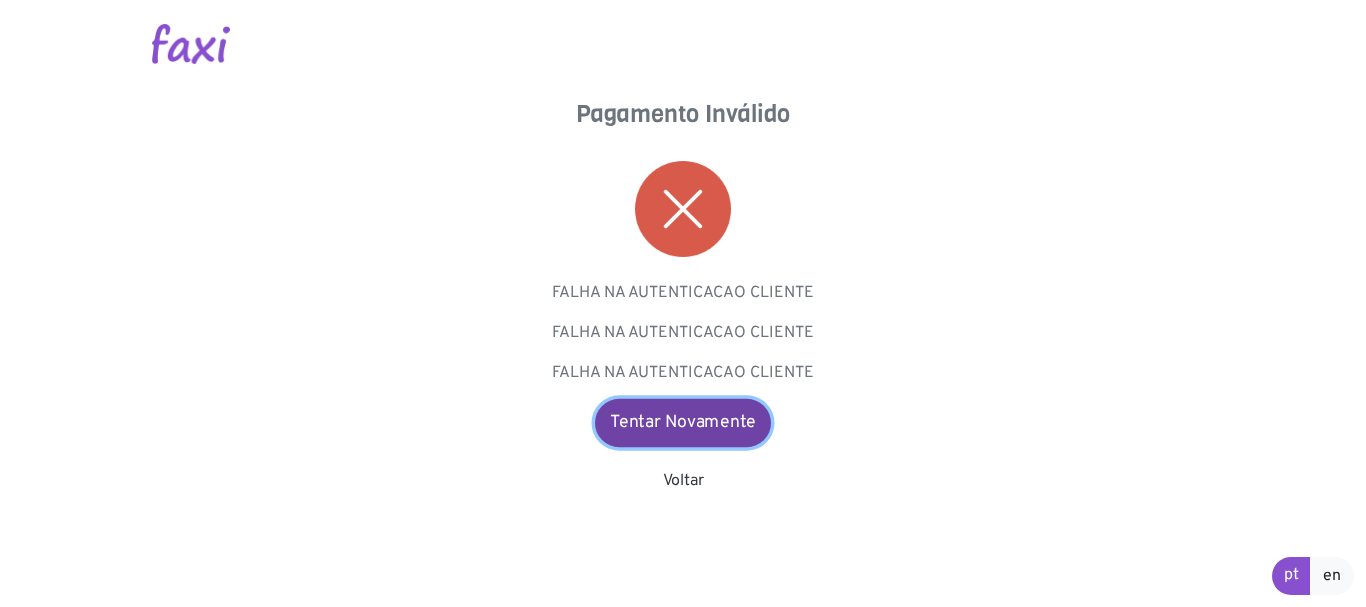 click on "Tentar Novamente" at bounding box center [683, 423] 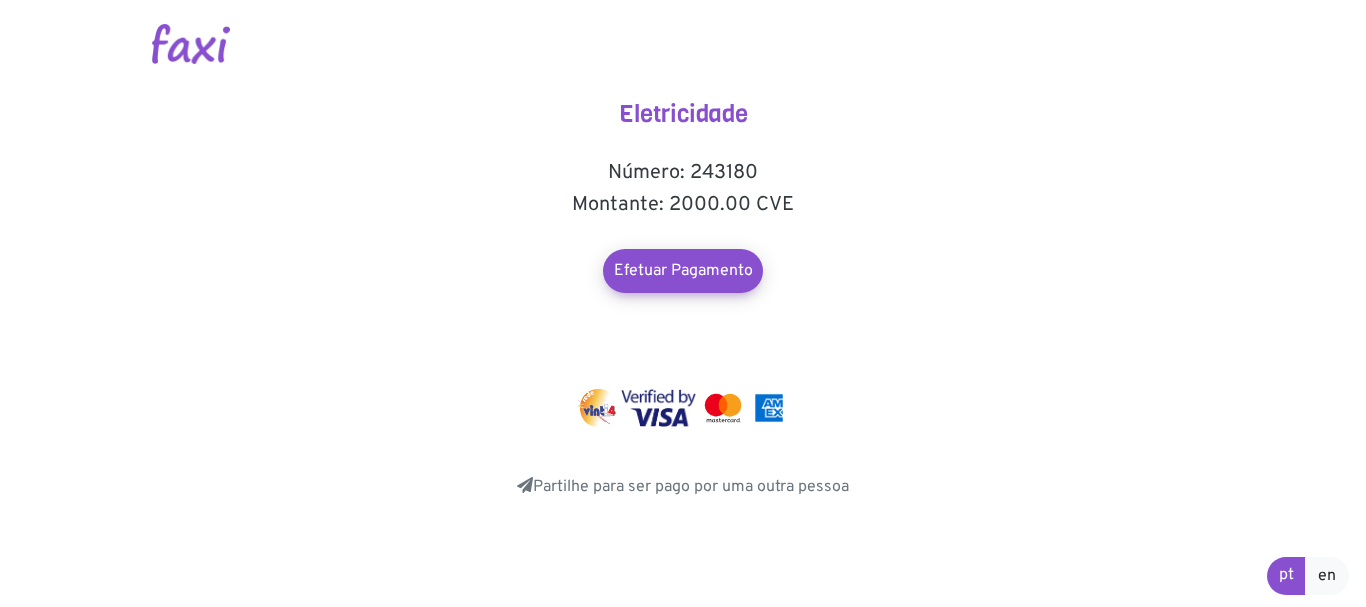 scroll, scrollTop: 0, scrollLeft: 0, axis: both 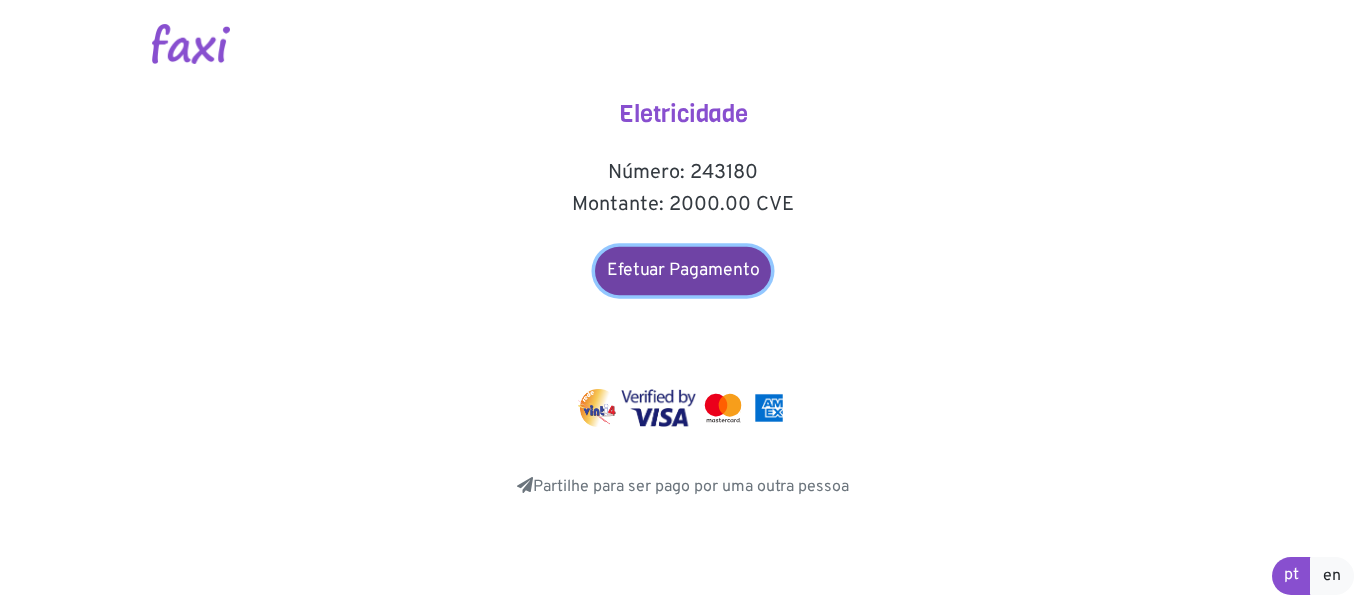 click on "Efetuar Pagamento" at bounding box center [683, 271] 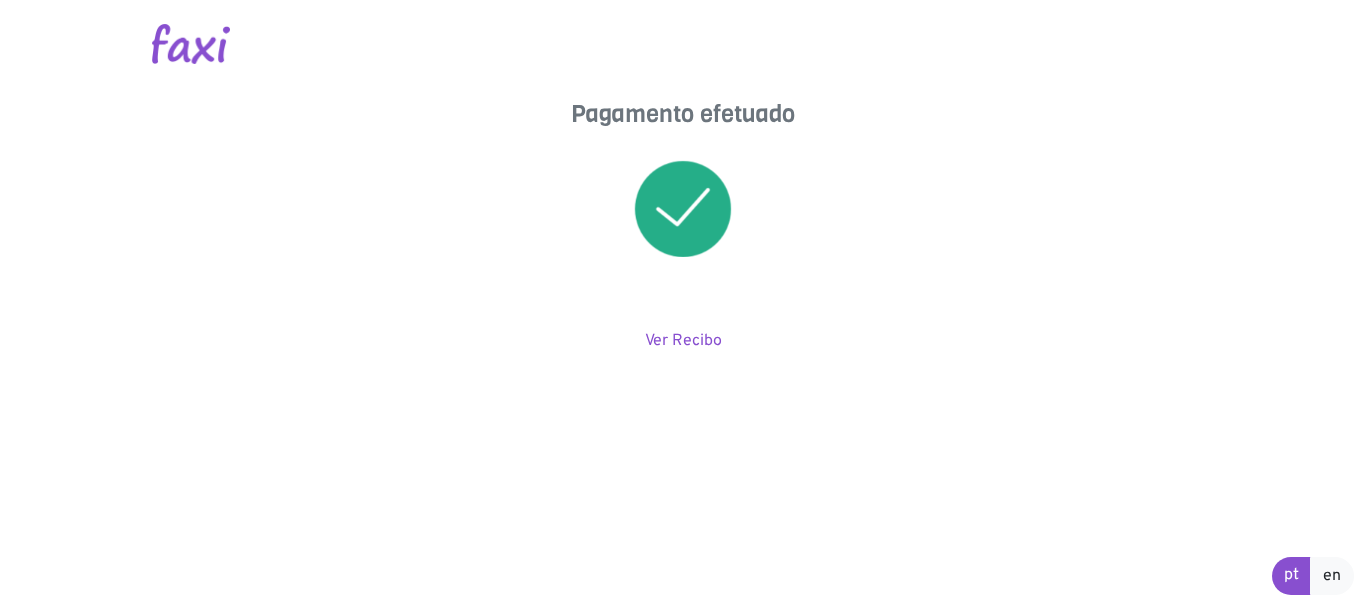 scroll, scrollTop: 0, scrollLeft: 0, axis: both 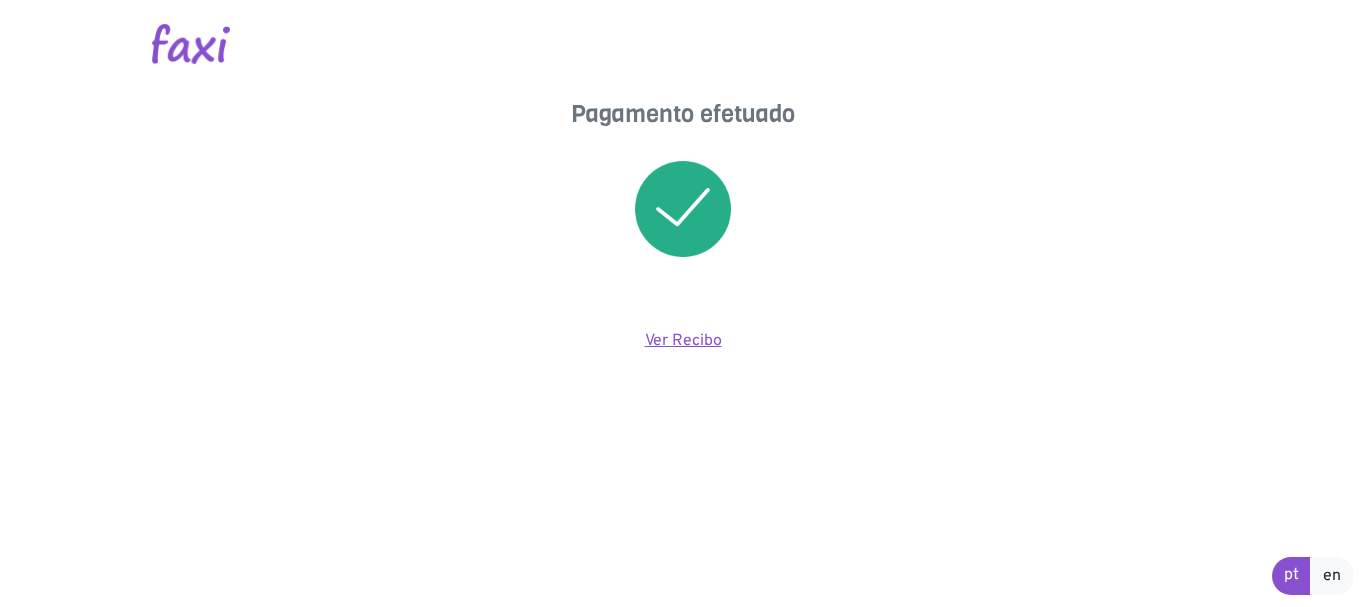 click on "Ver Recibo" at bounding box center [683, 341] 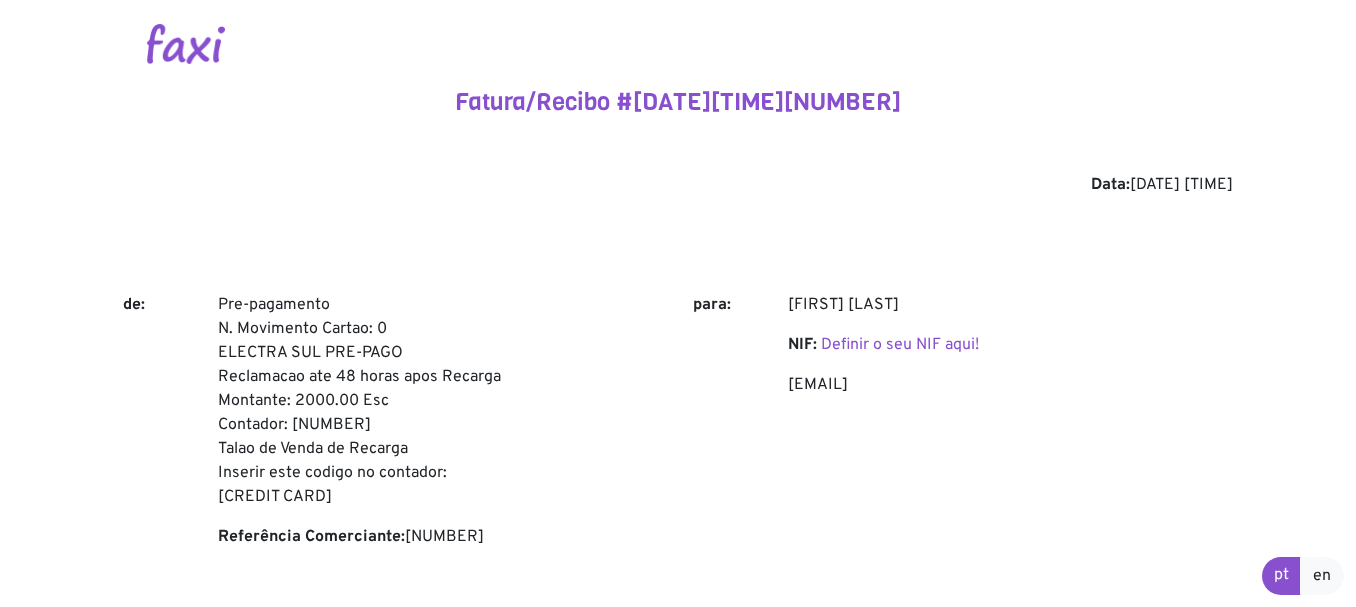 scroll, scrollTop: 0, scrollLeft: 0, axis: both 